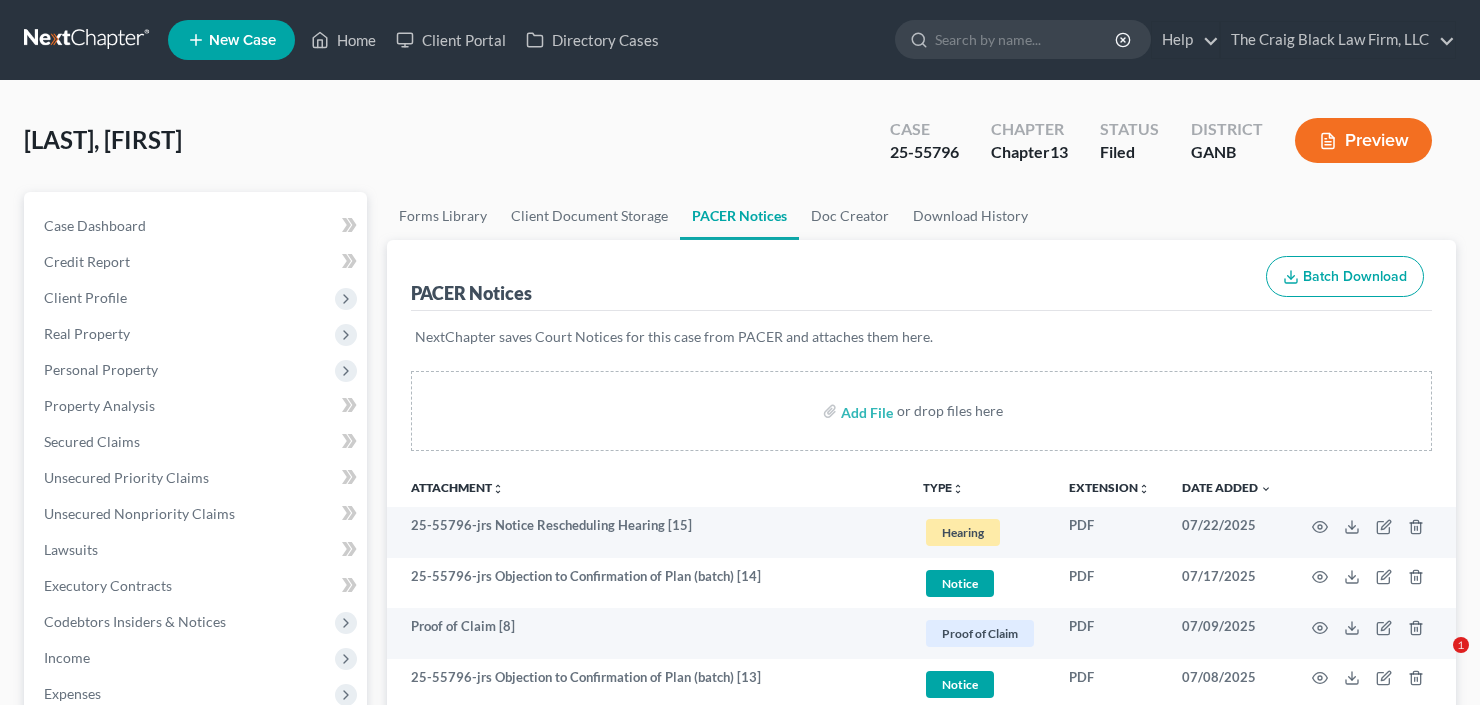 scroll, scrollTop: 0, scrollLeft: 0, axis: both 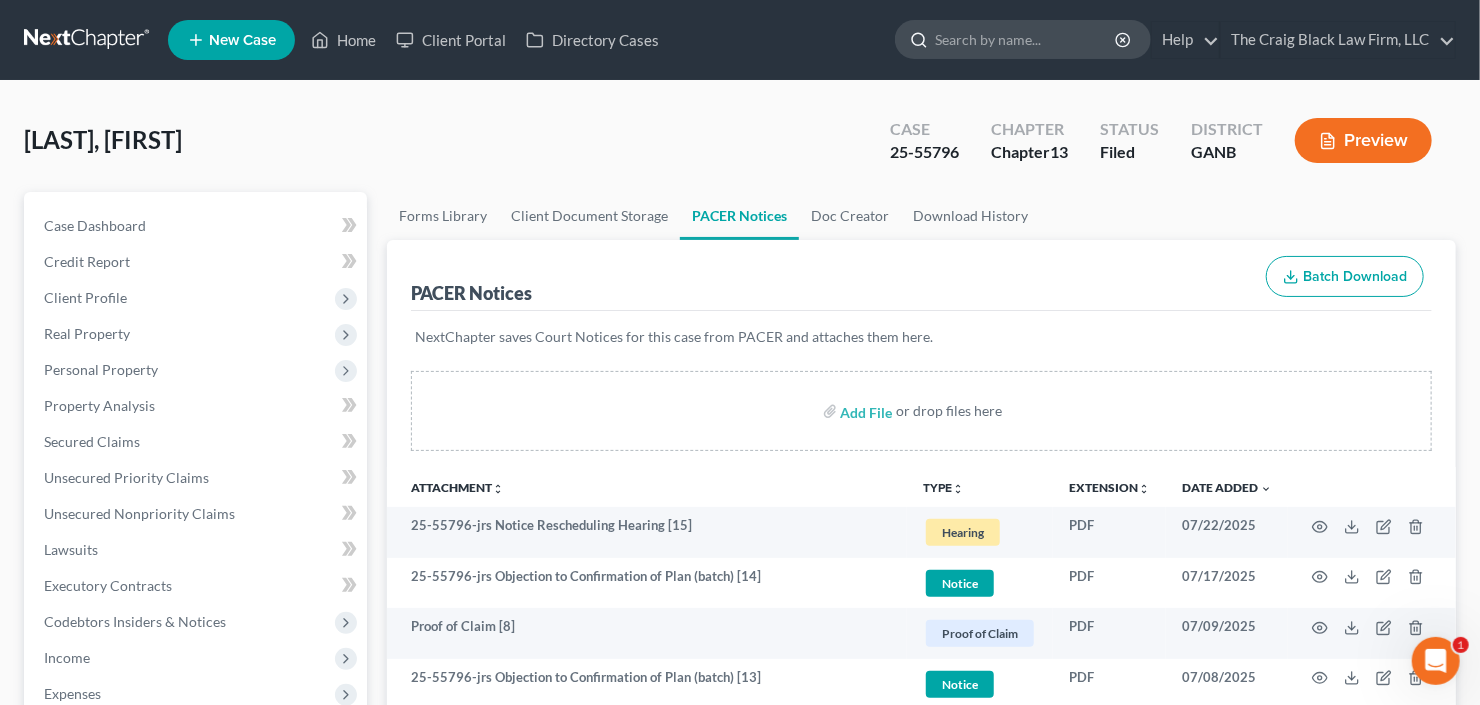 click at bounding box center (1026, 39) 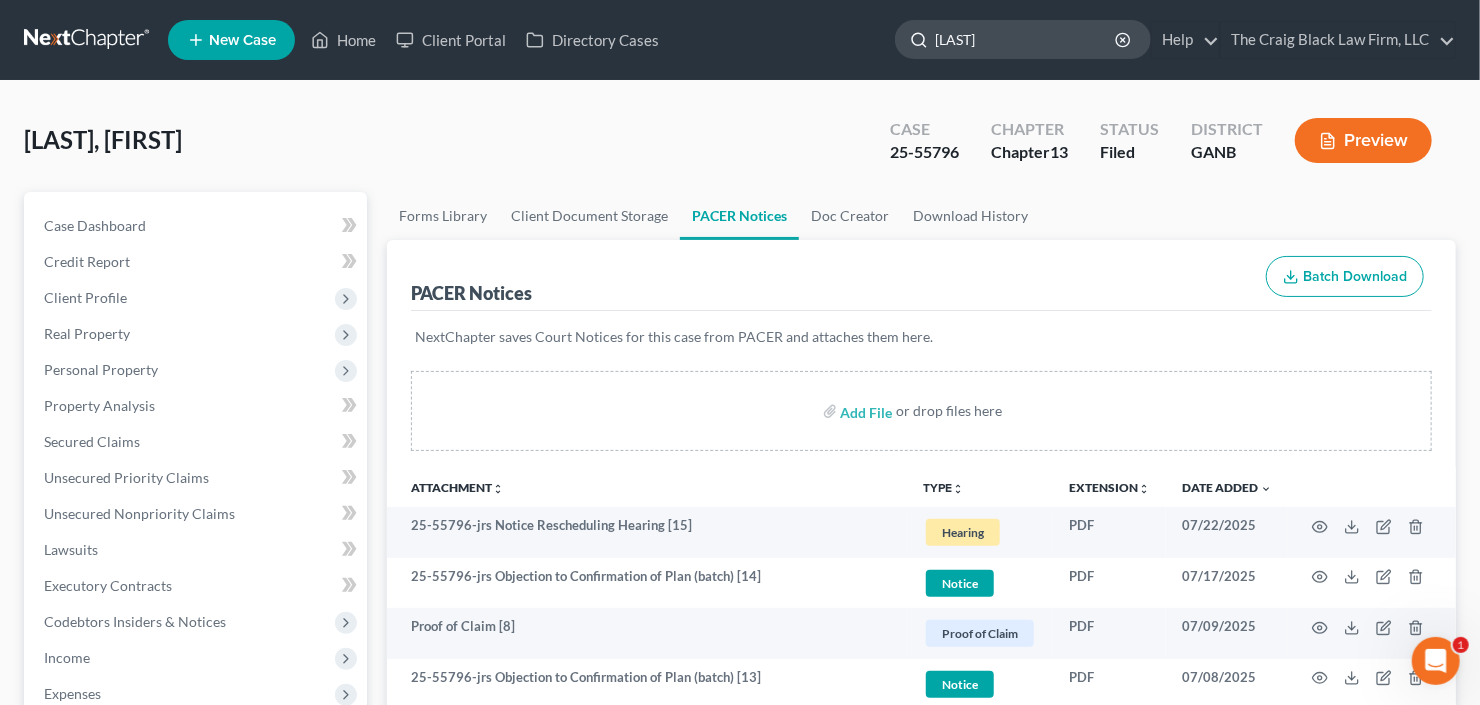 type on "rogerws" 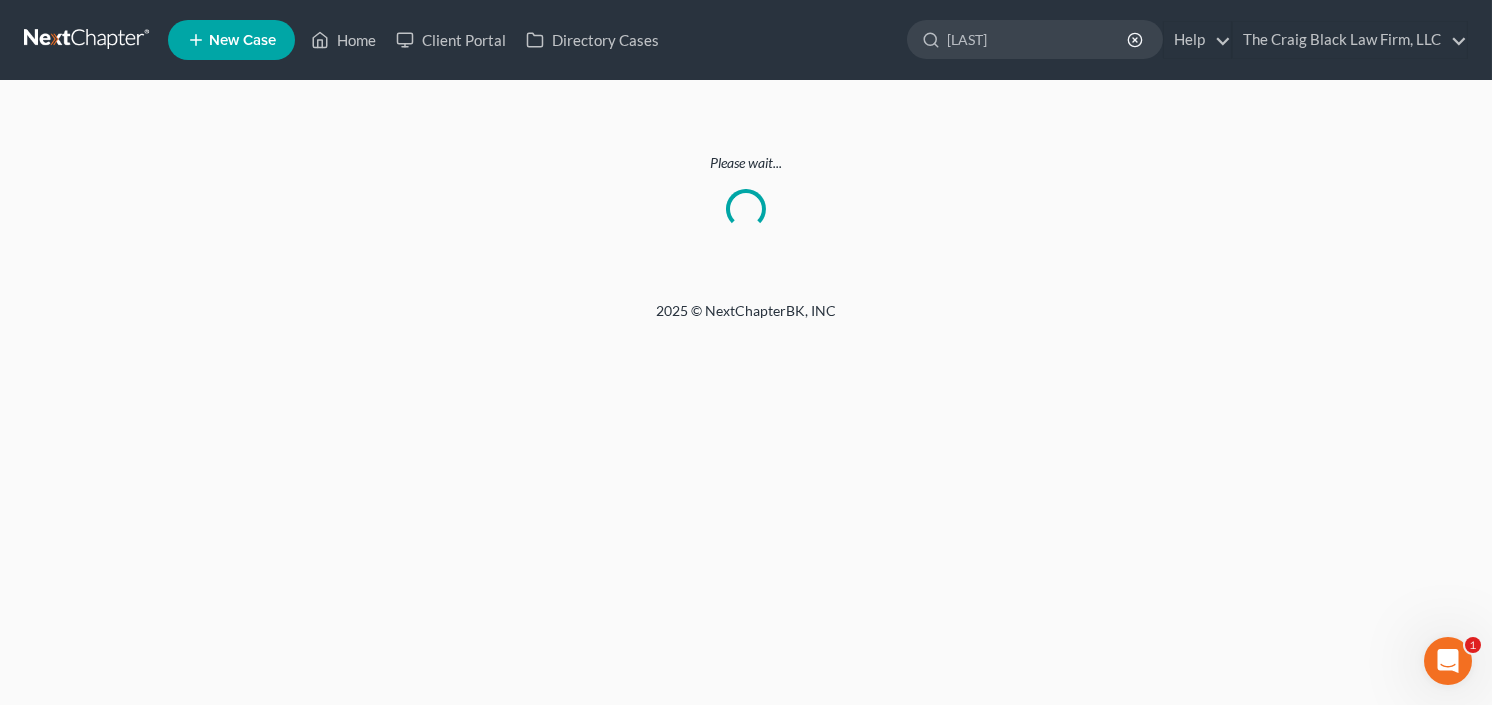 click on "rogerws" 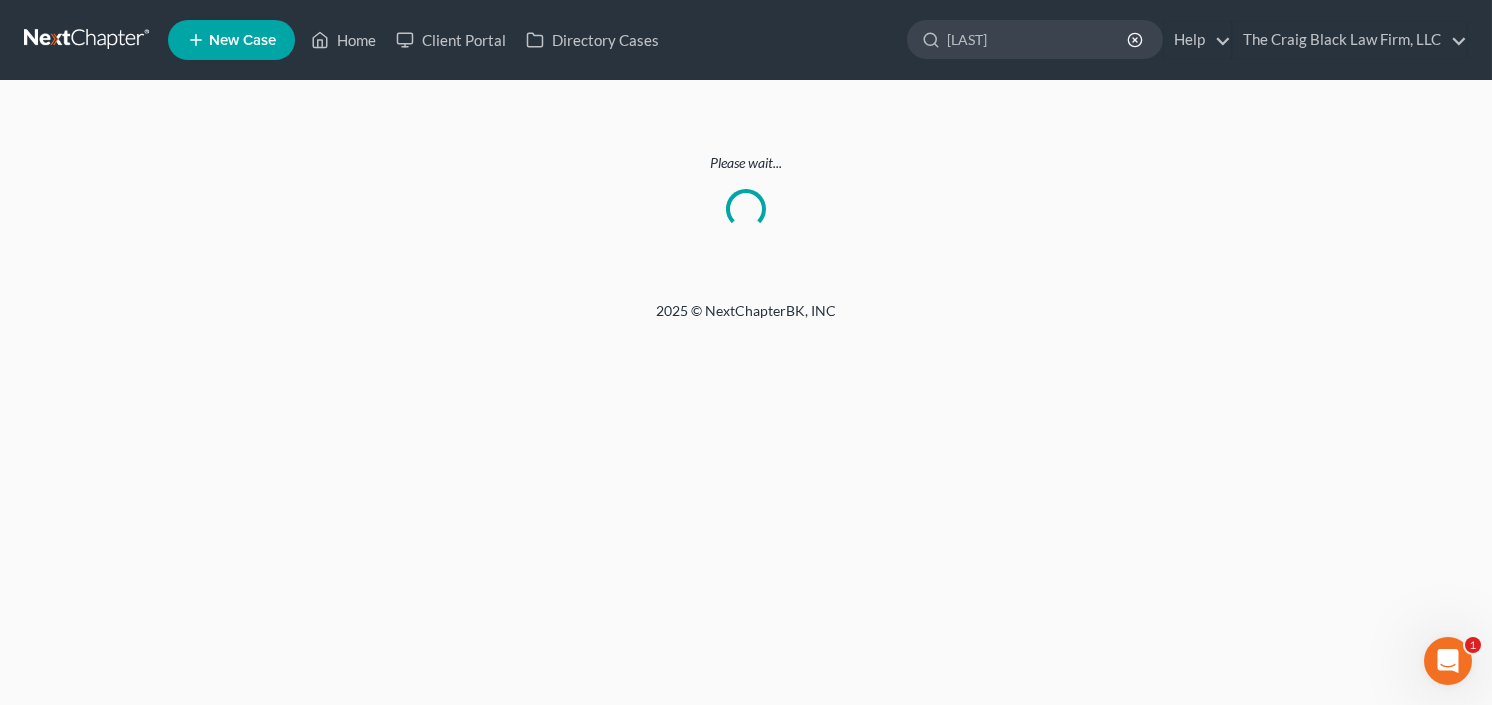 type on "rogerers" 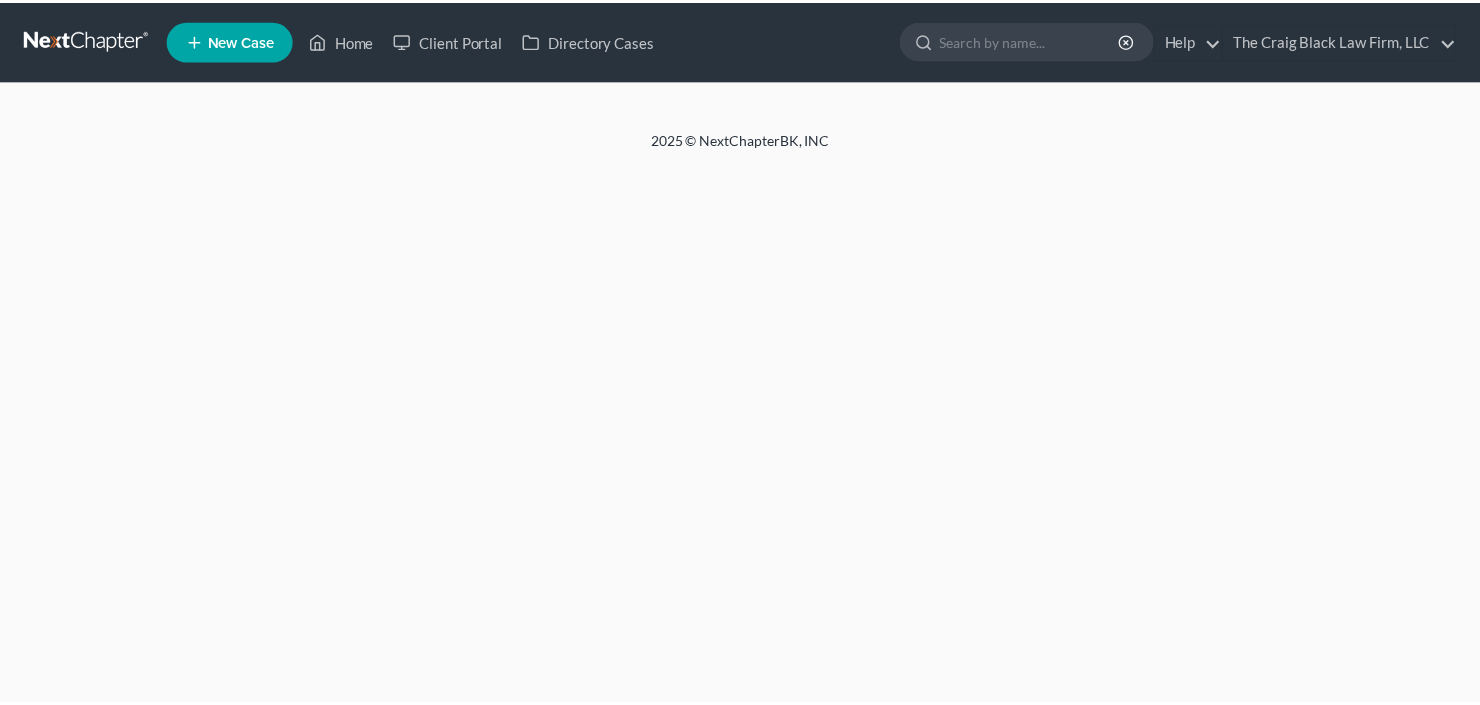 scroll, scrollTop: 0, scrollLeft: 0, axis: both 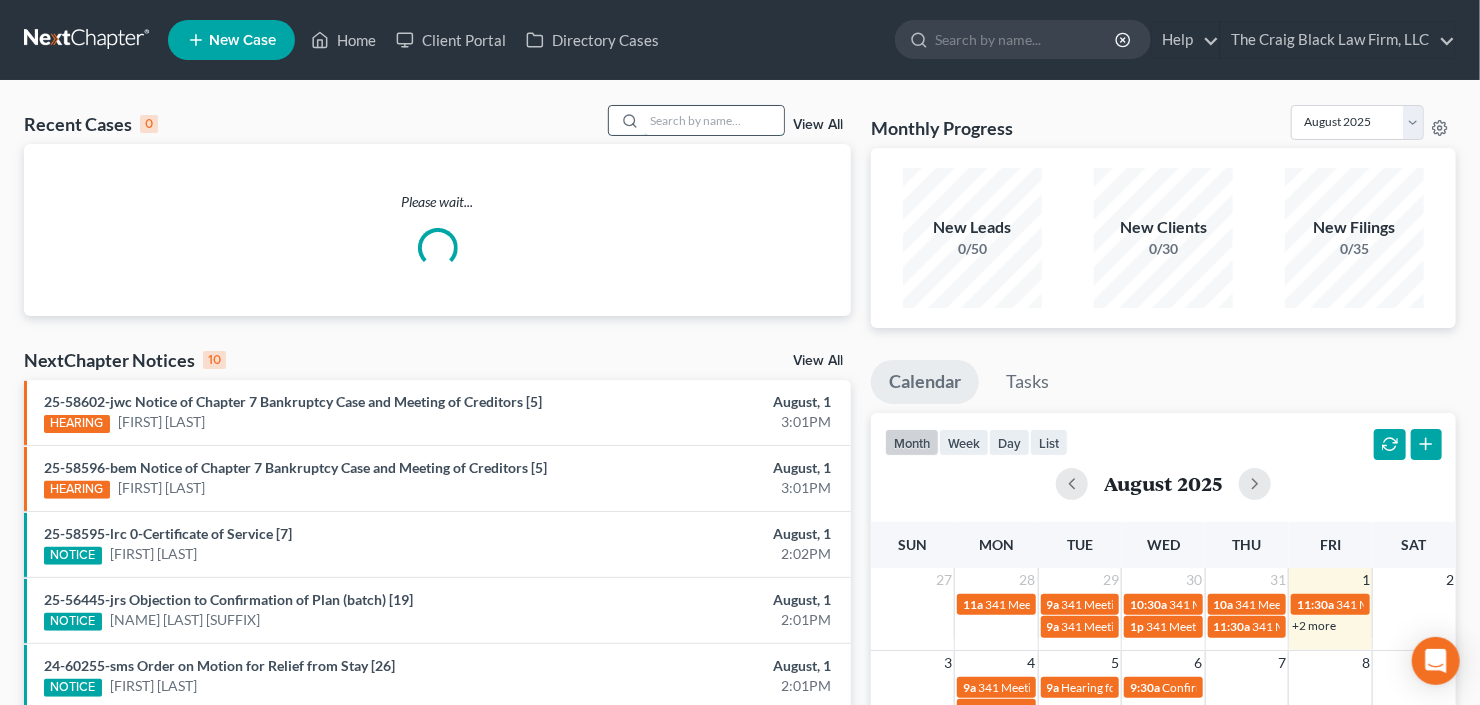 click at bounding box center (714, 120) 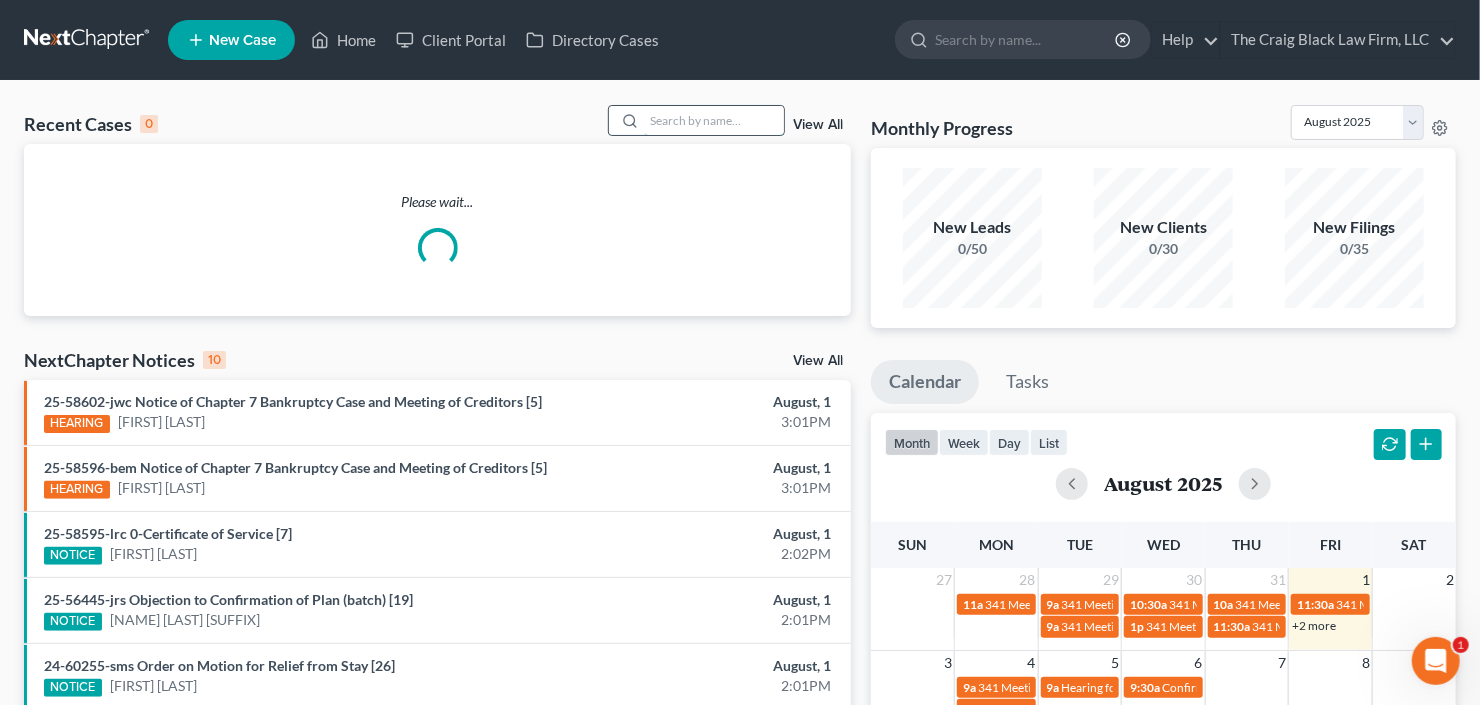 scroll, scrollTop: 0, scrollLeft: 0, axis: both 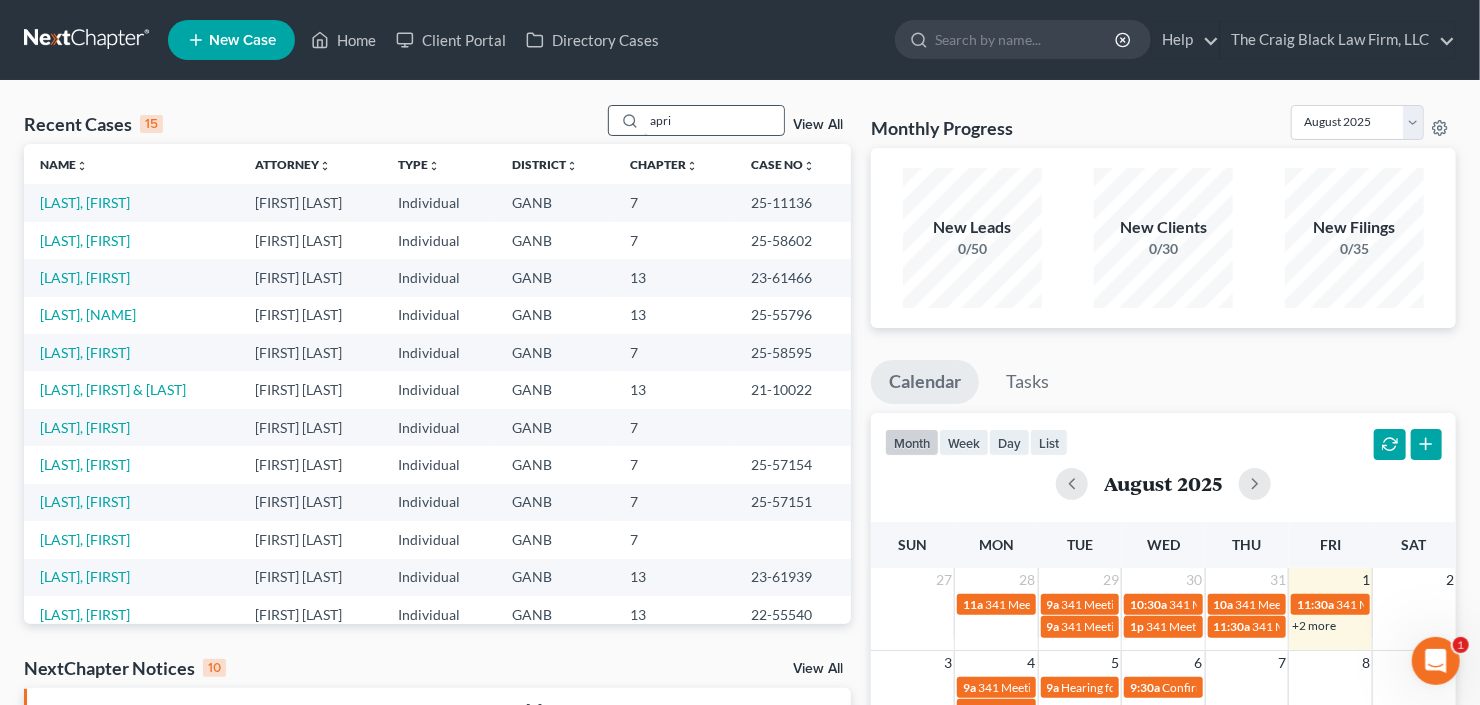 type on "apri" 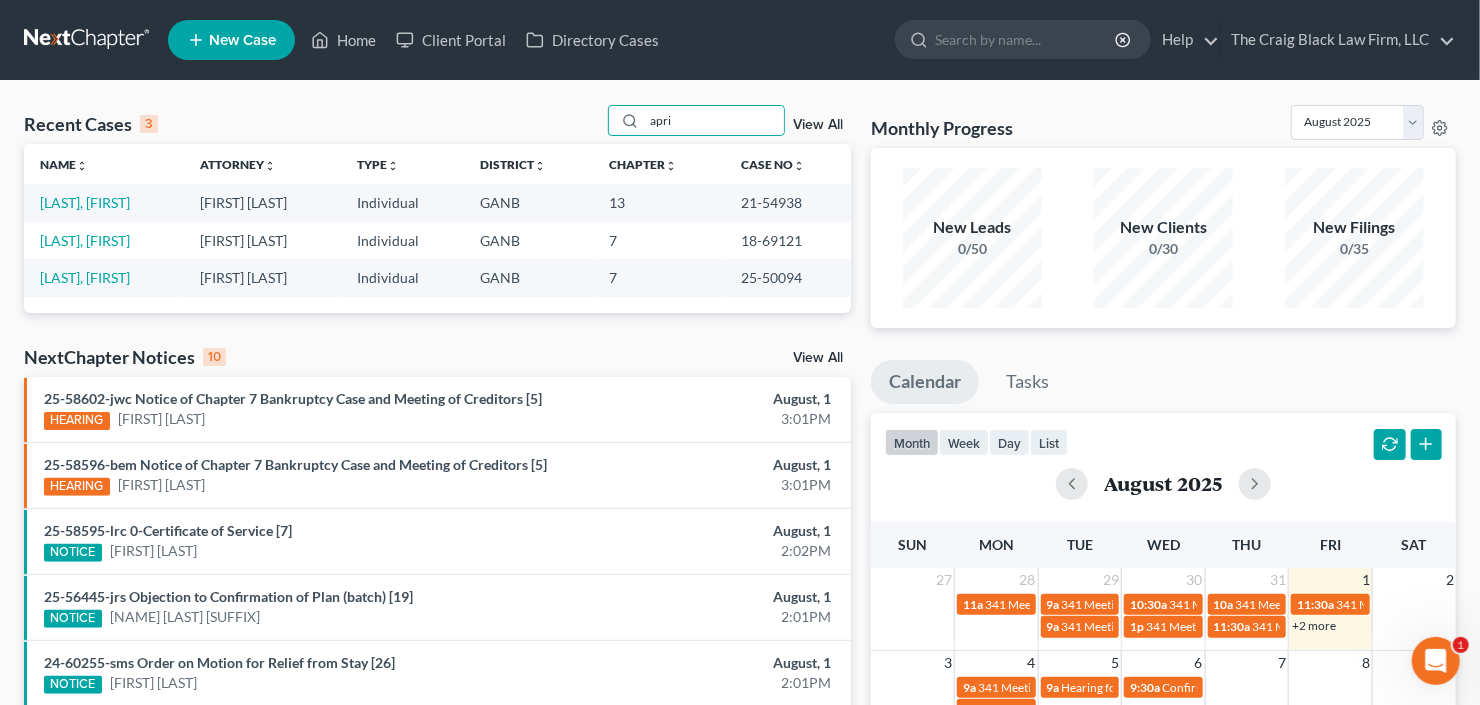 click on "[LAST], [FIRST]" at bounding box center (104, 202) 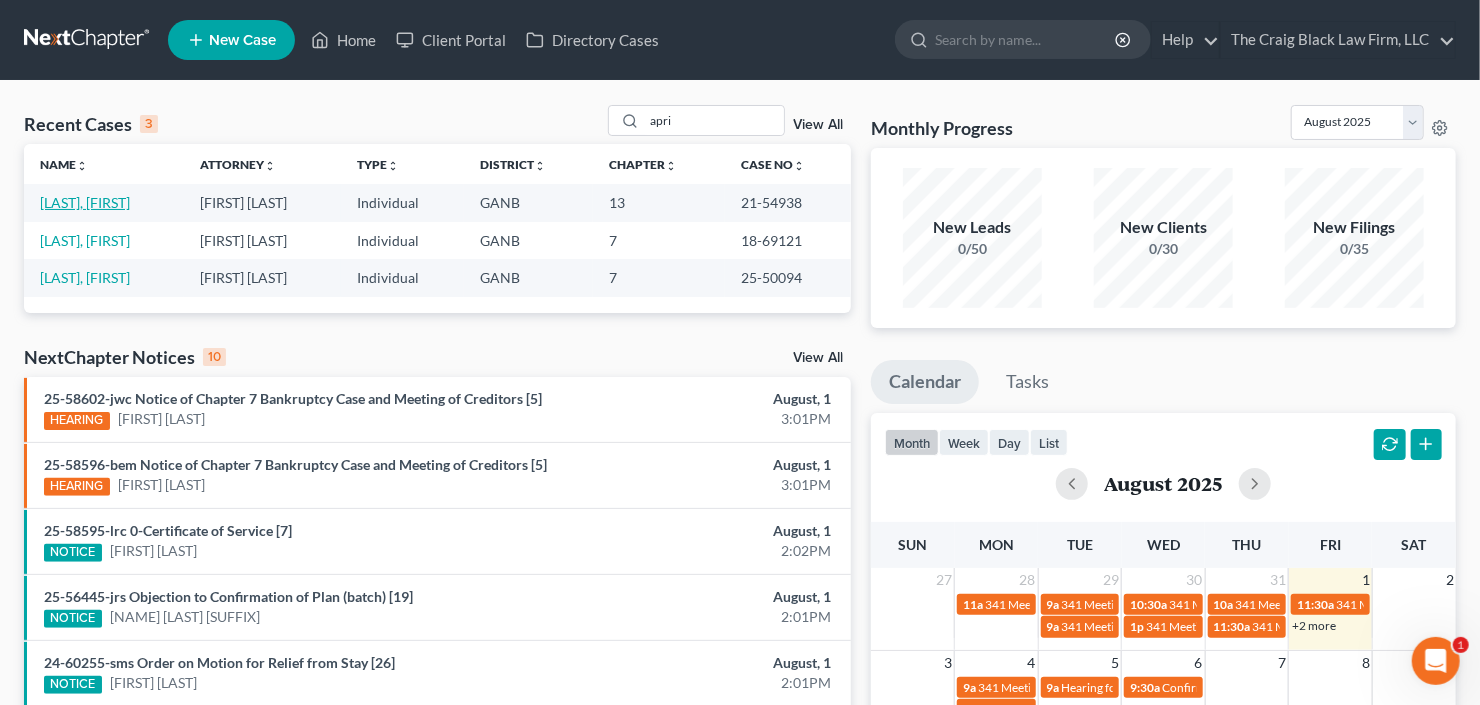 click on "[LAST], [FIRST]" at bounding box center [85, 202] 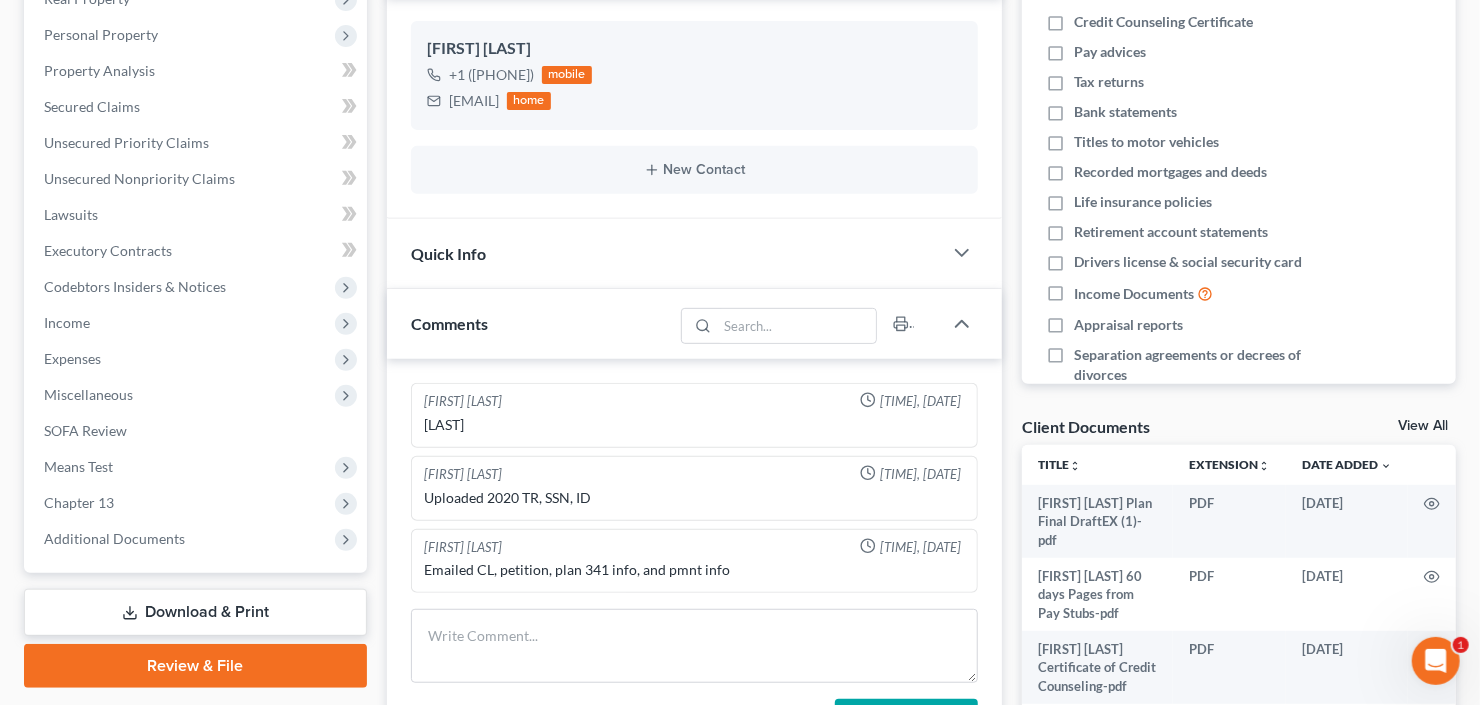 scroll, scrollTop: 480, scrollLeft: 0, axis: vertical 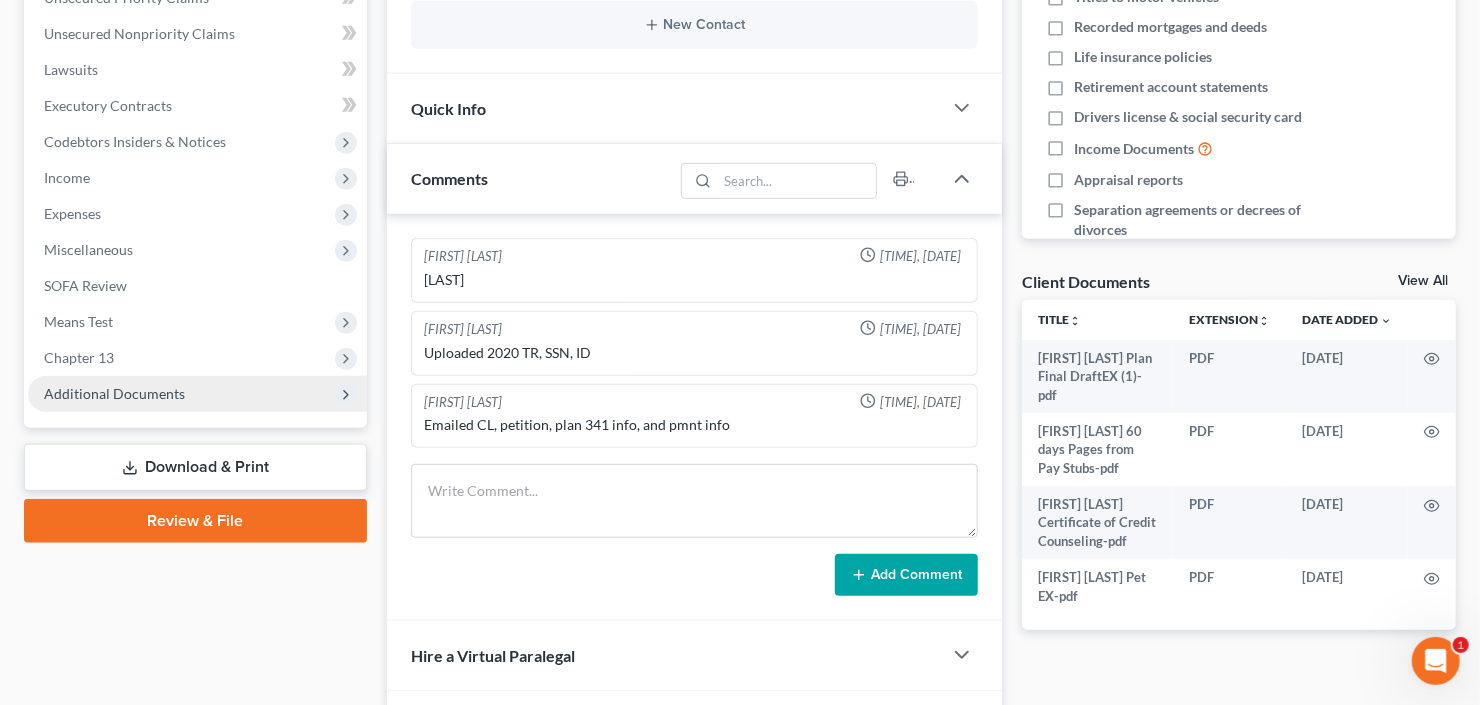 click on "Additional Documents" at bounding box center (114, 393) 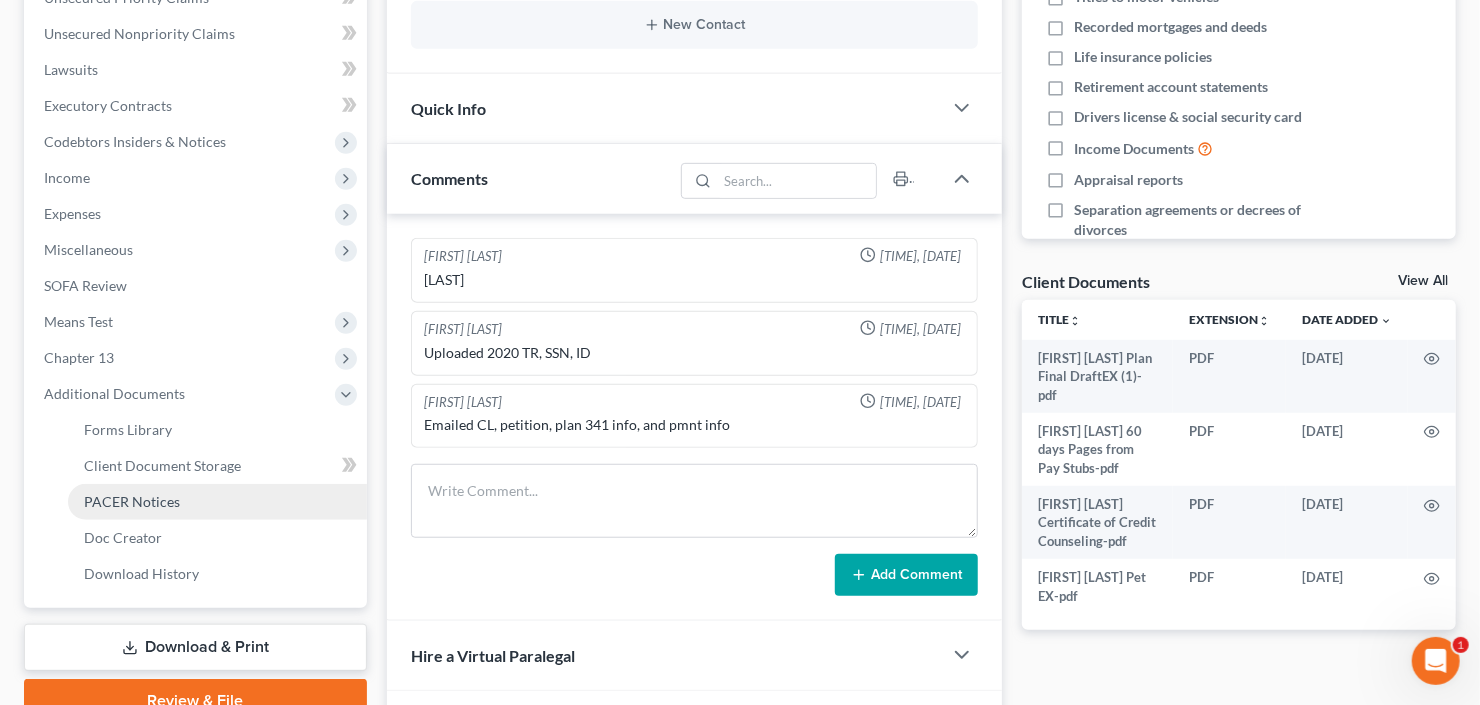 click on "PACER Notices" at bounding box center [132, 501] 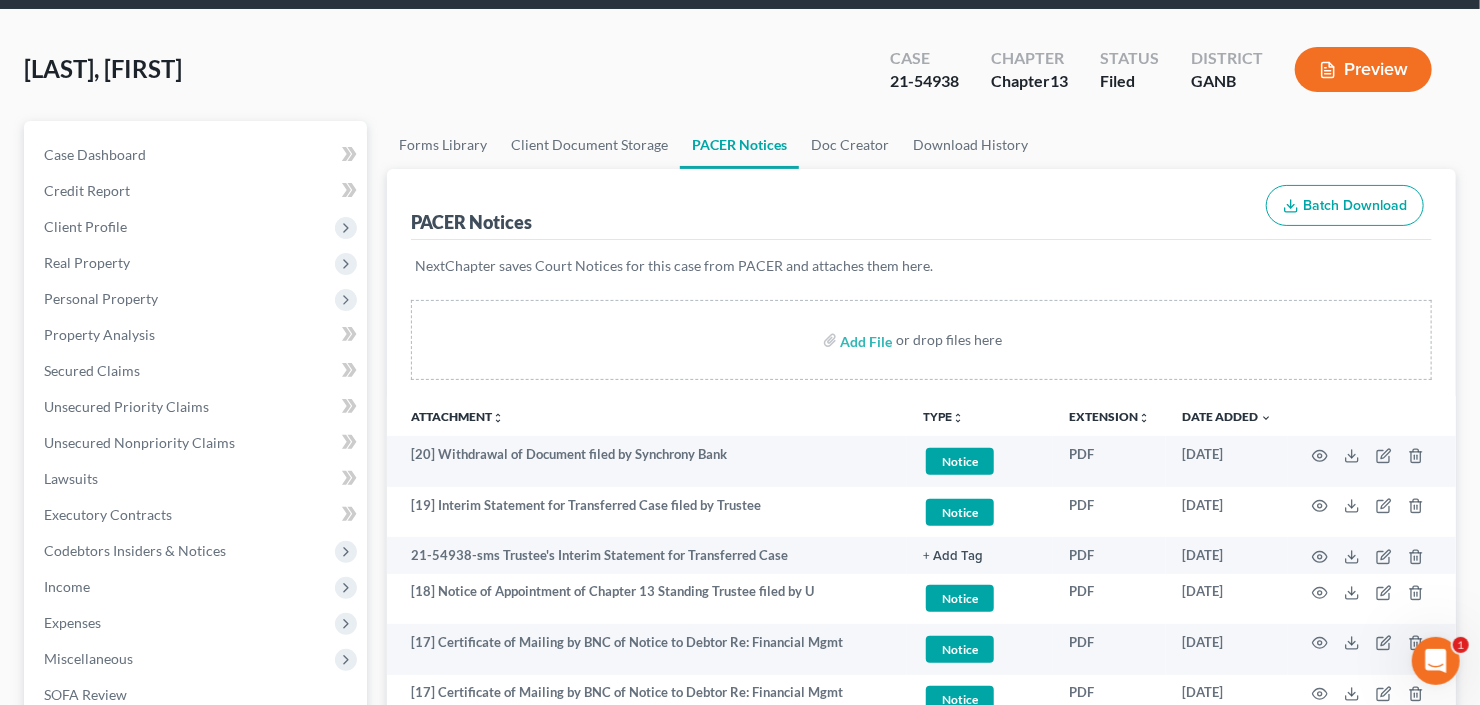scroll, scrollTop: 80, scrollLeft: 0, axis: vertical 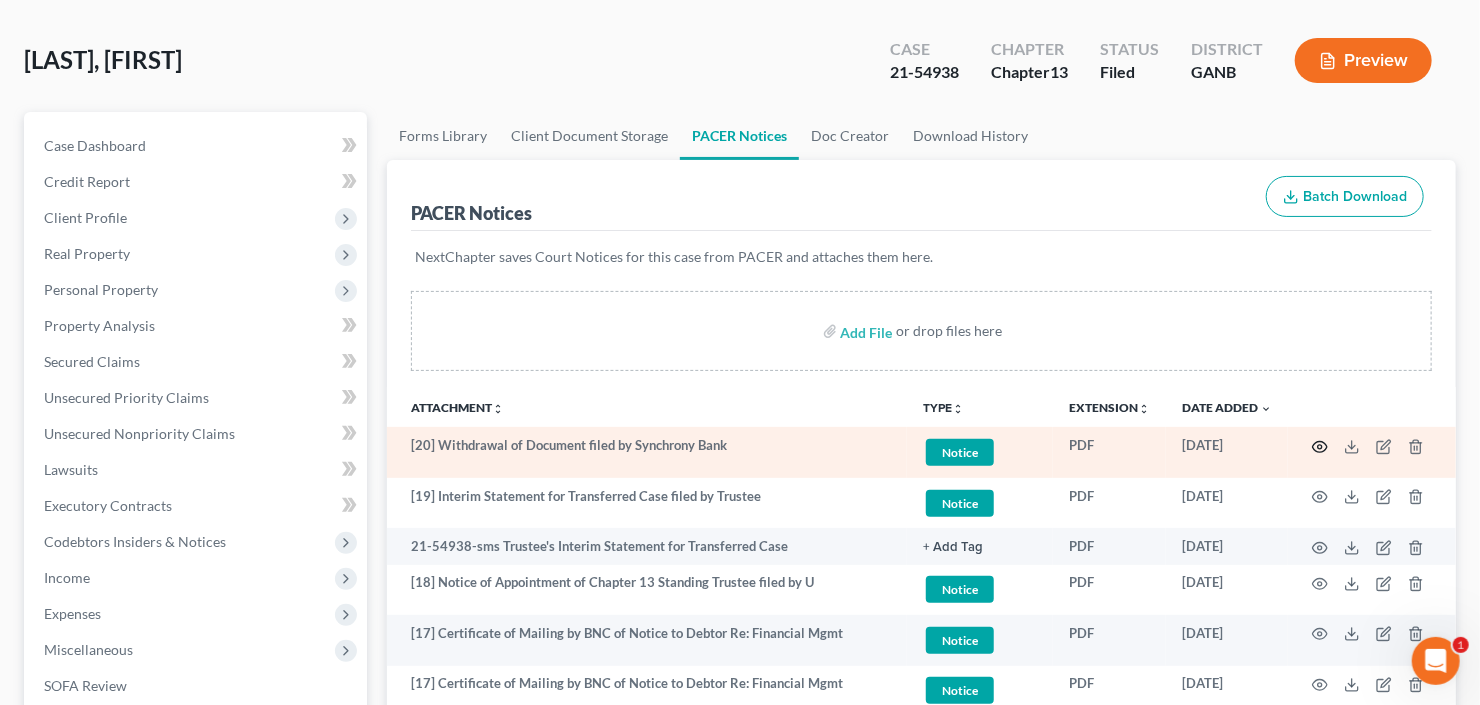 click 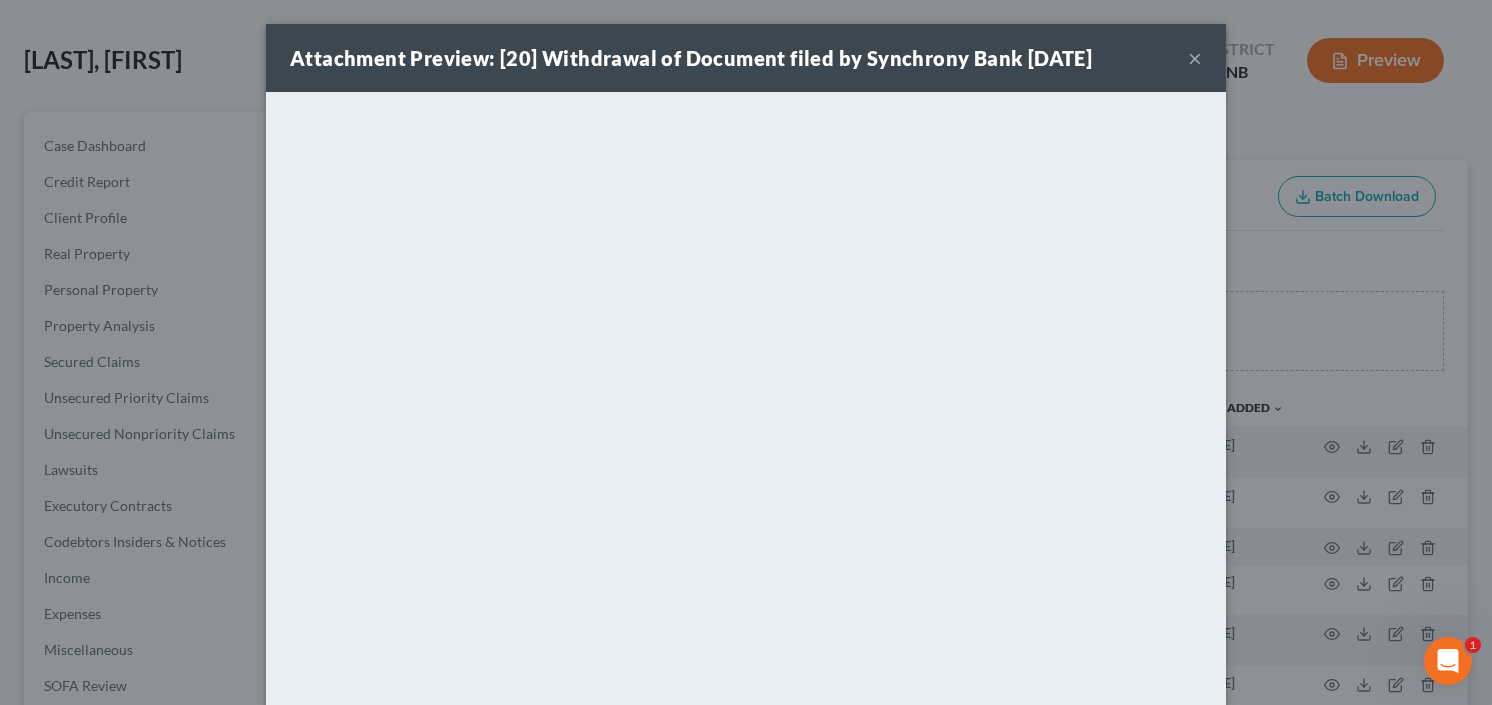 click on "×" at bounding box center [1195, 58] 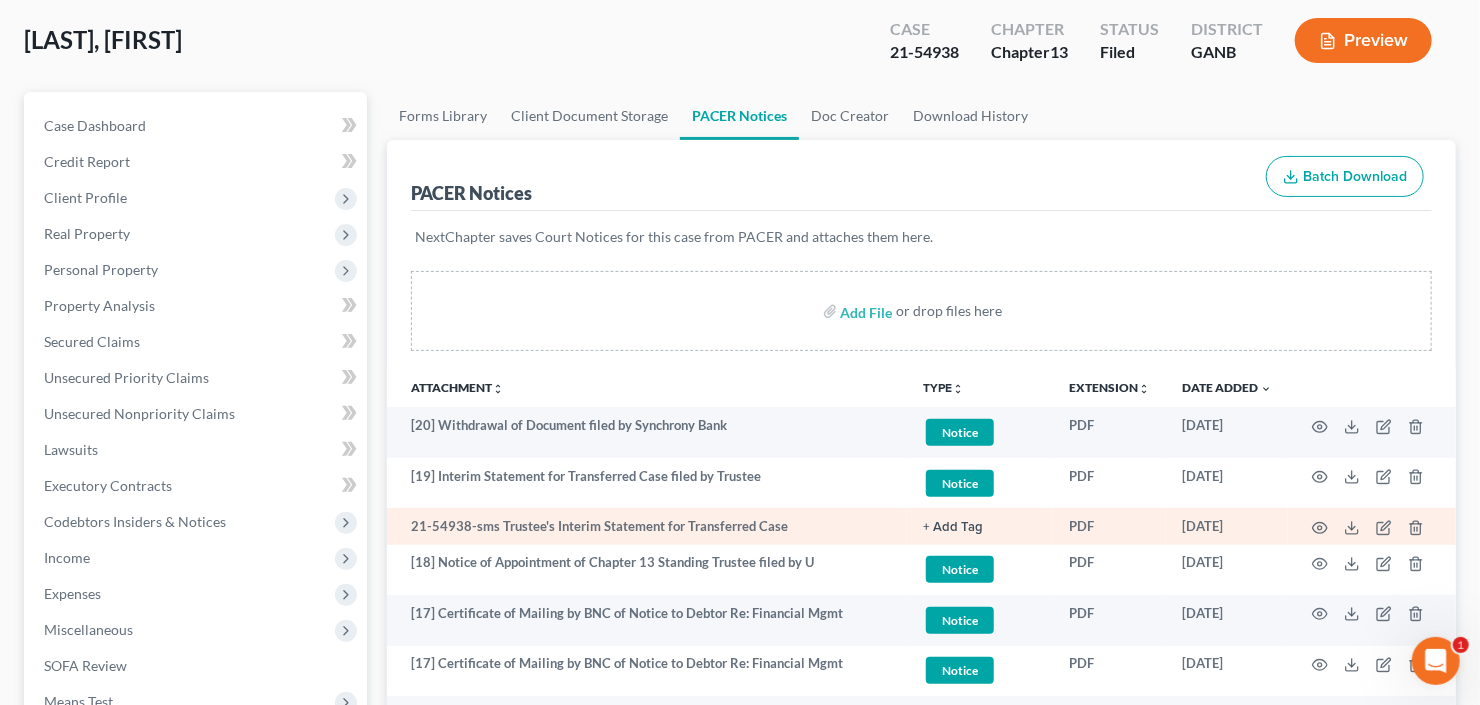 scroll, scrollTop: 240, scrollLeft: 0, axis: vertical 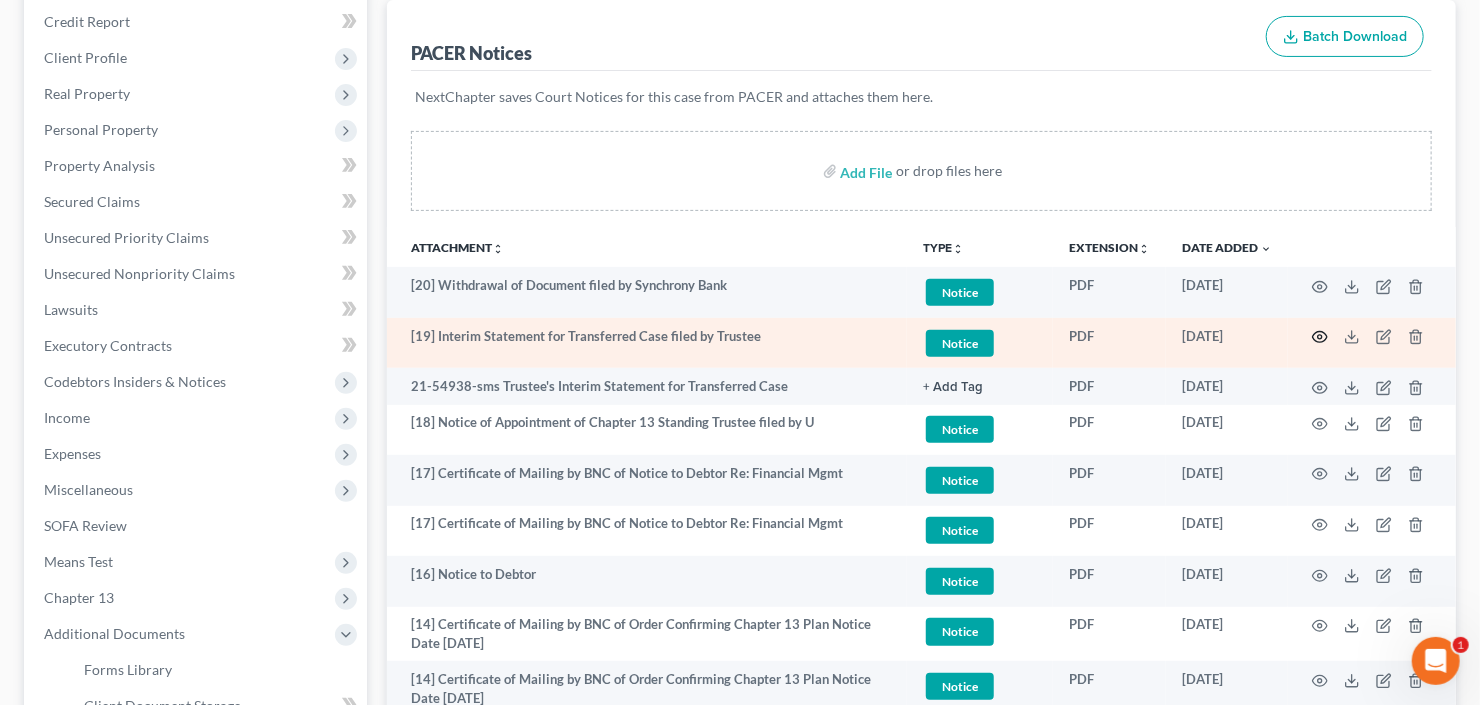 click 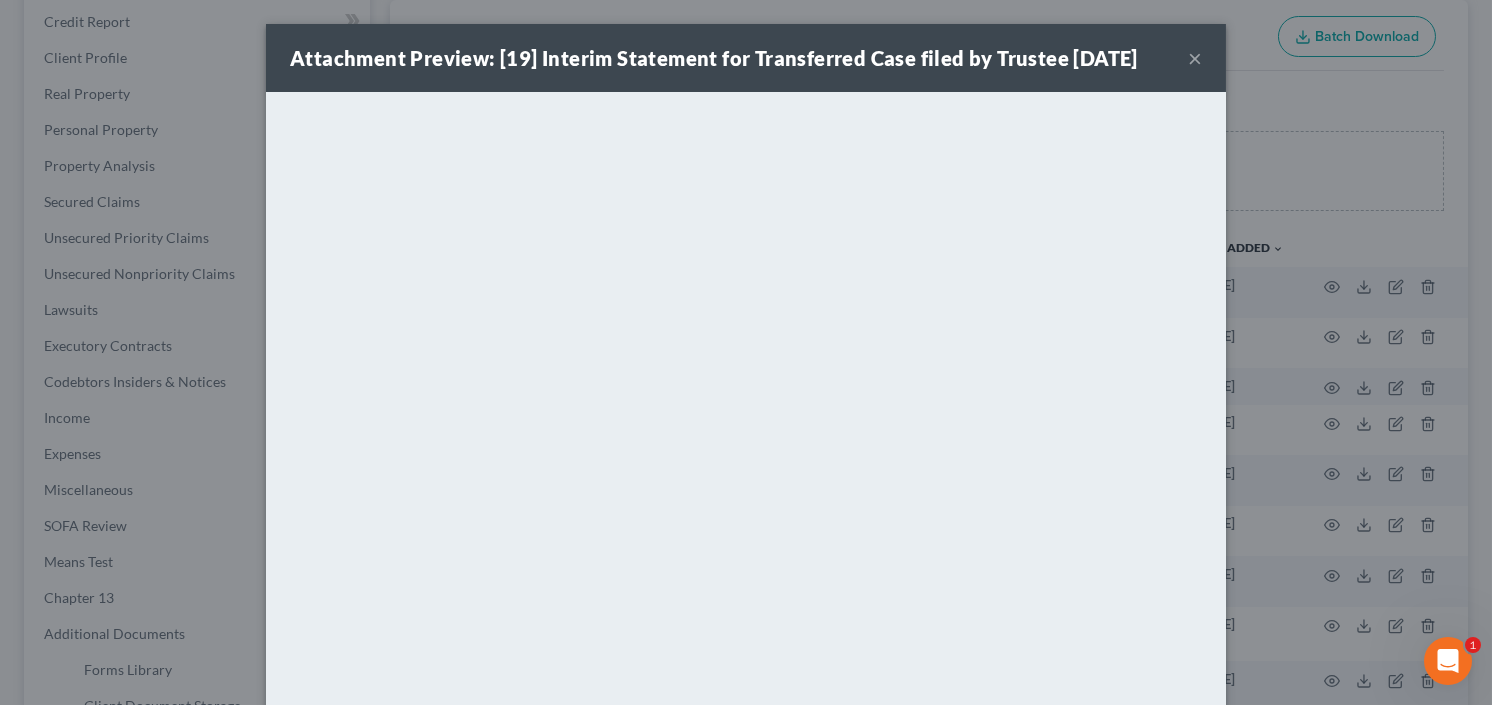 click on "Attachment Preview: [NUMBER] Interim Statement for Transferred Case filed by Trustee [DATE]" at bounding box center (746, 58) 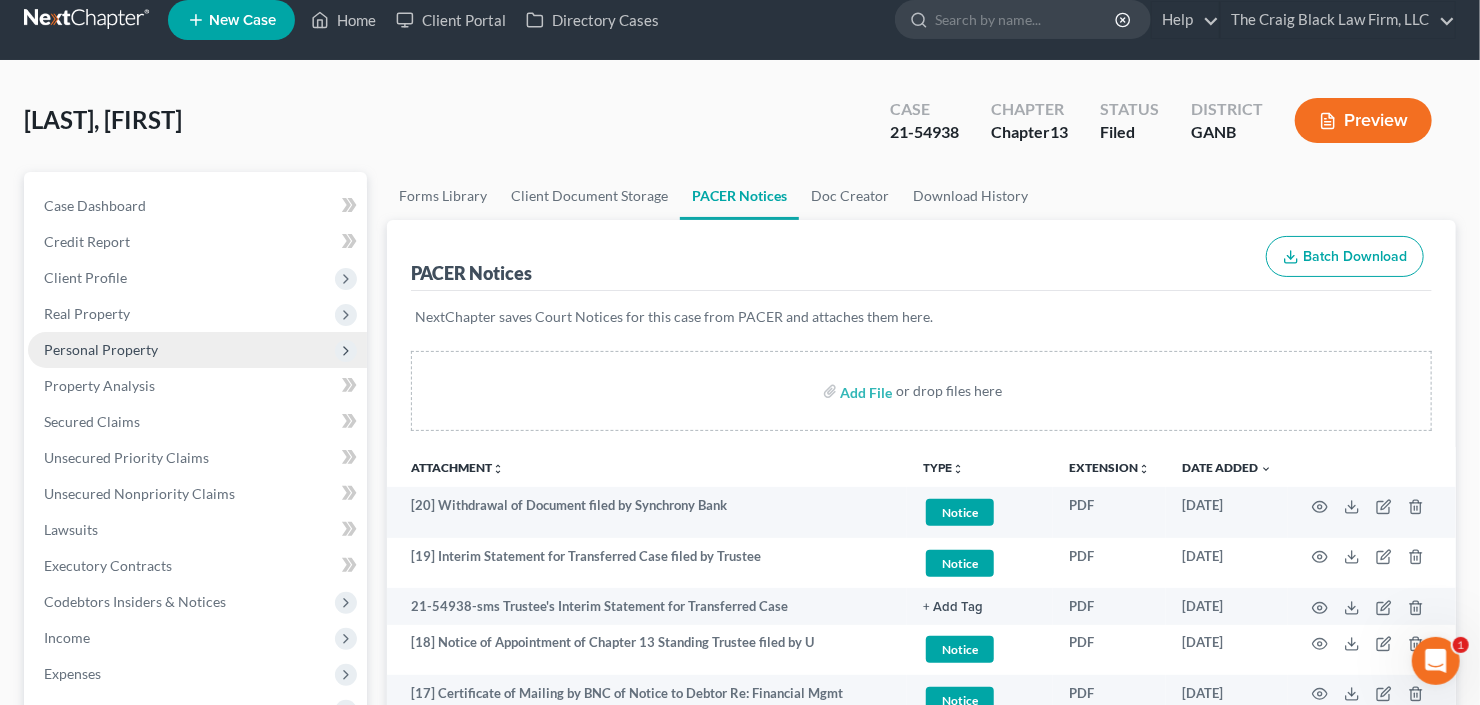 scroll, scrollTop: 0, scrollLeft: 0, axis: both 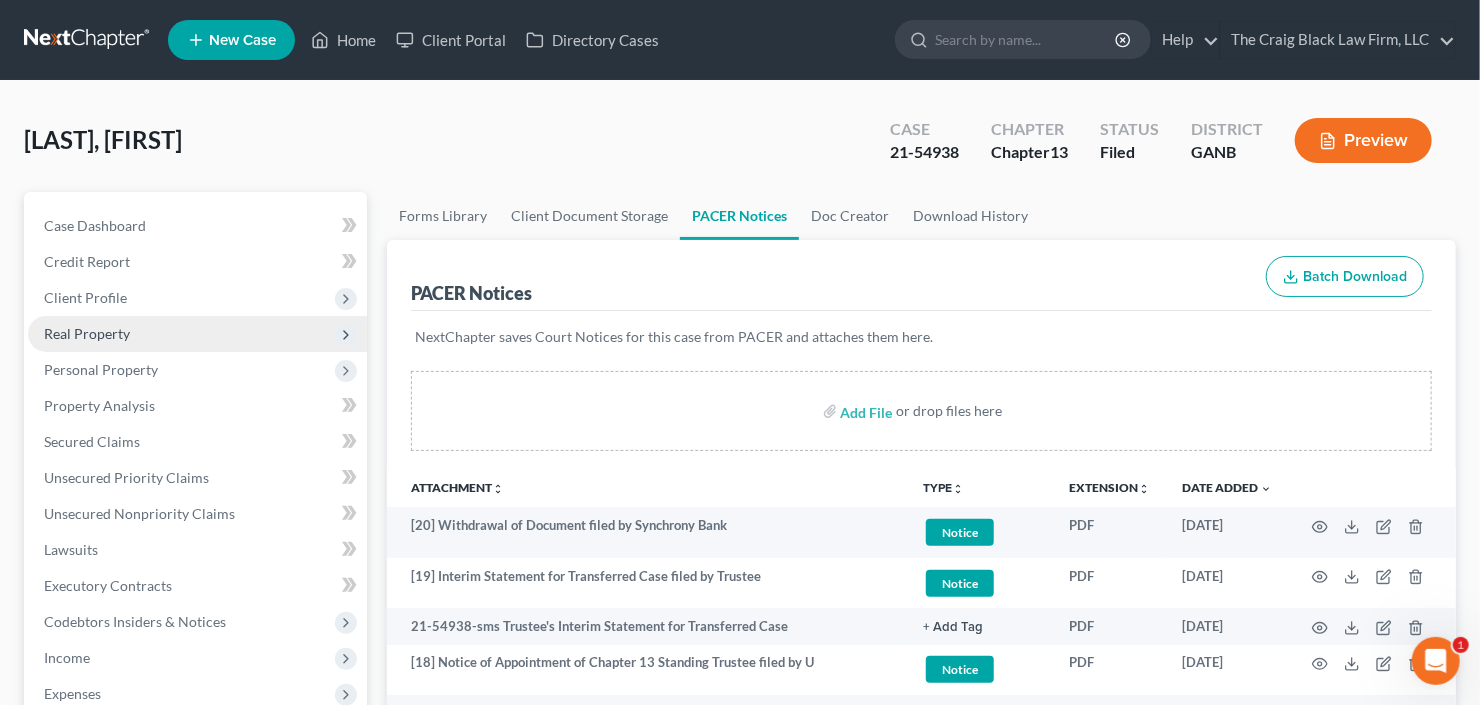 click on "Real Property" at bounding box center (197, 334) 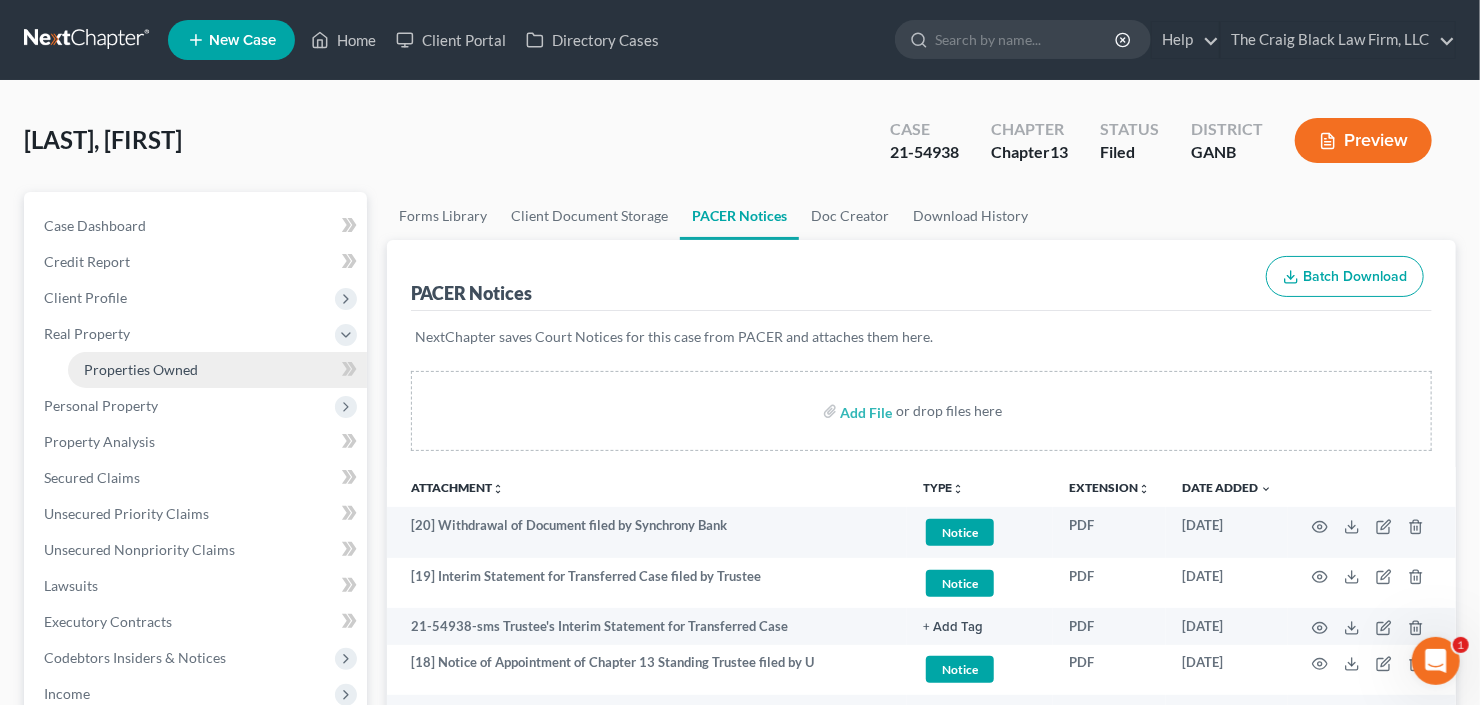 click on "Properties Owned" at bounding box center [141, 369] 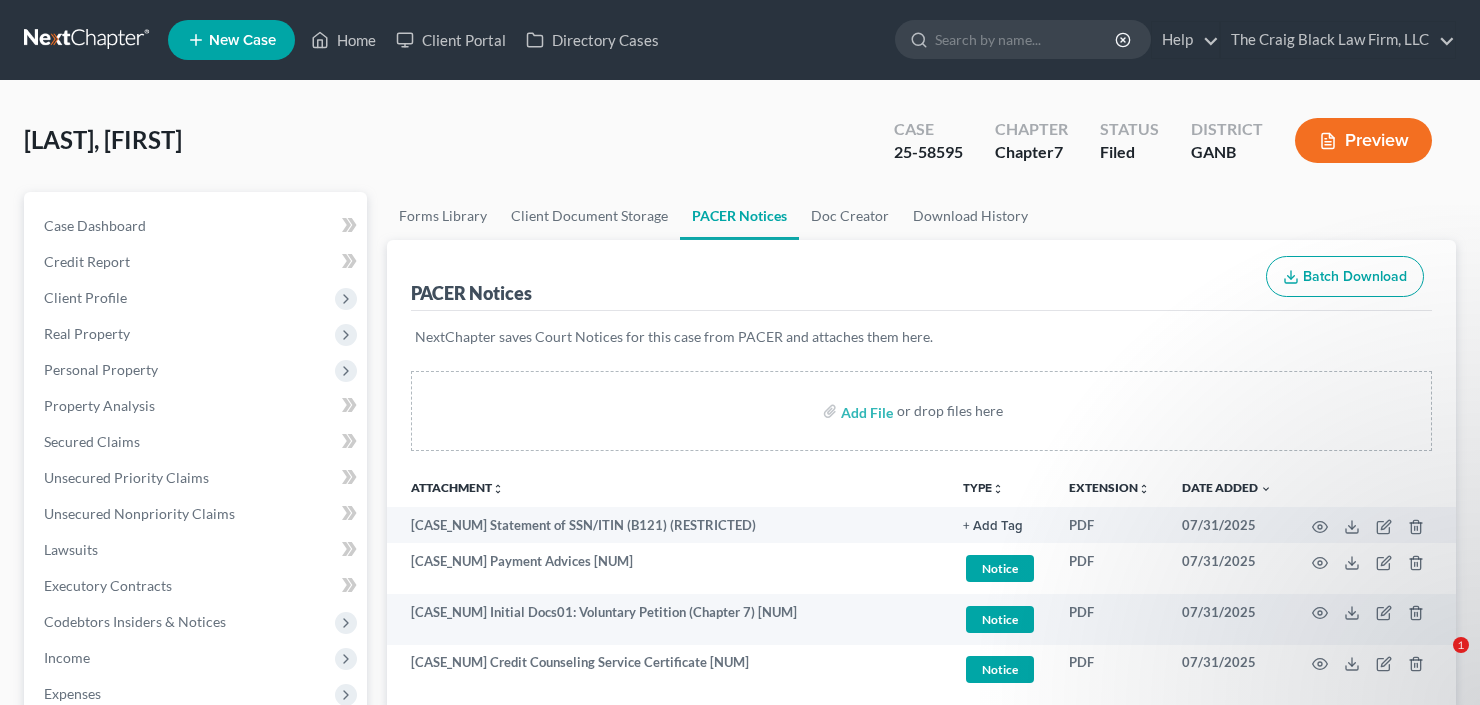 scroll, scrollTop: 80, scrollLeft: 0, axis: vertical 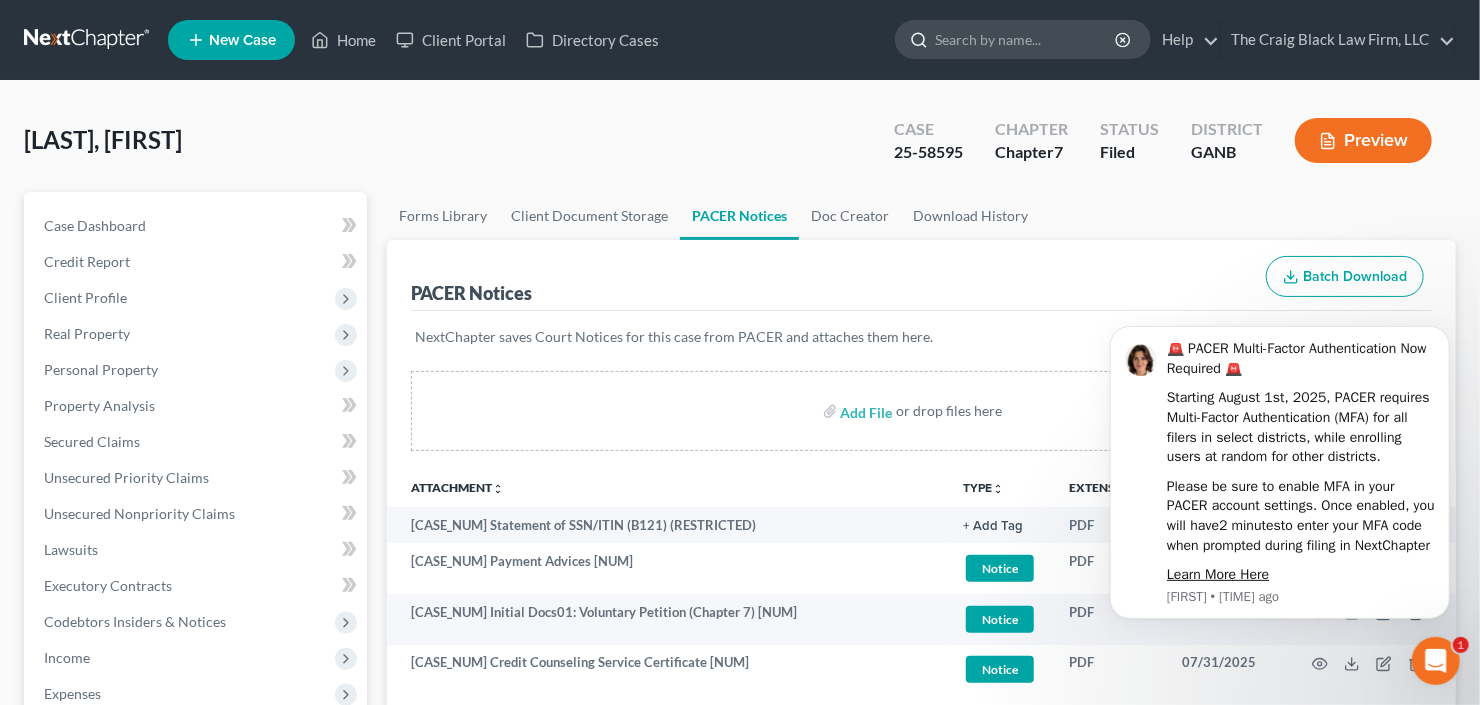 click at bounding box center (1026, 39) 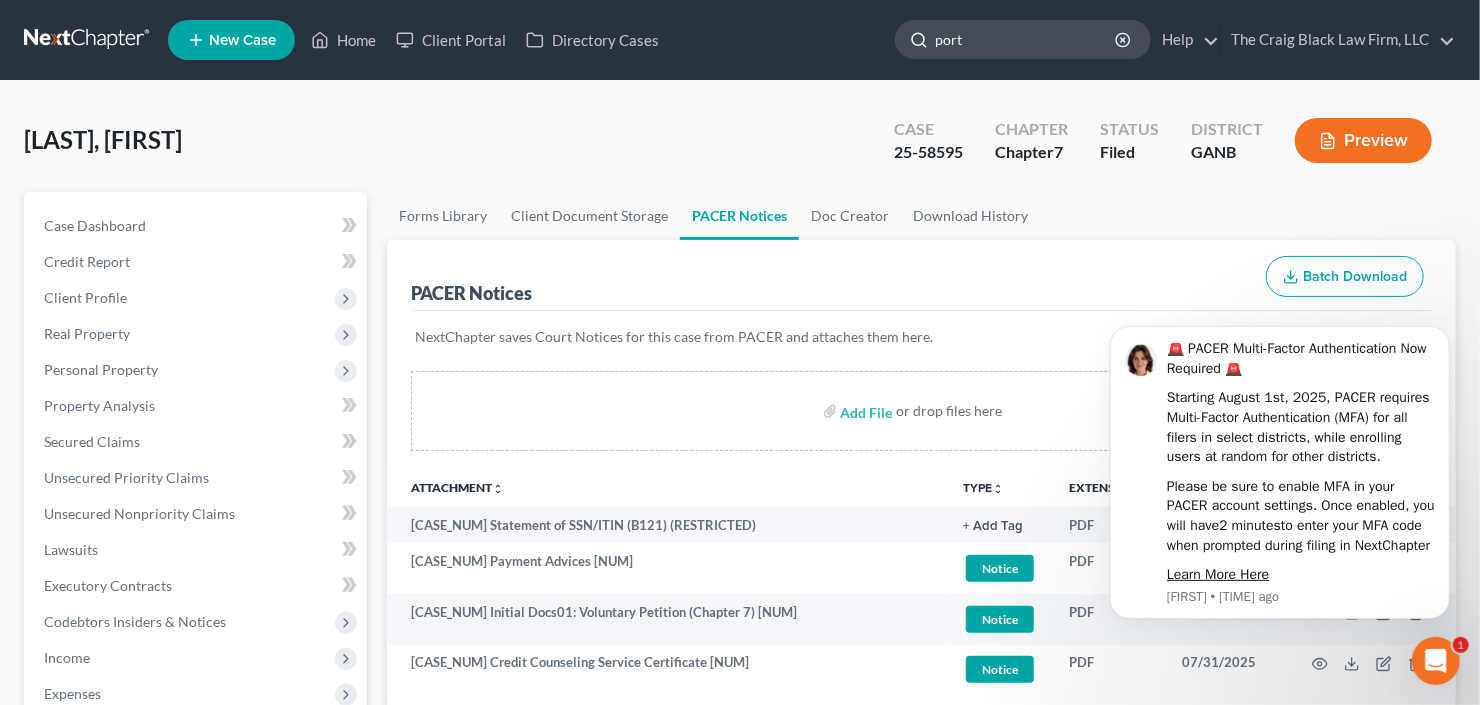 type on "porte" 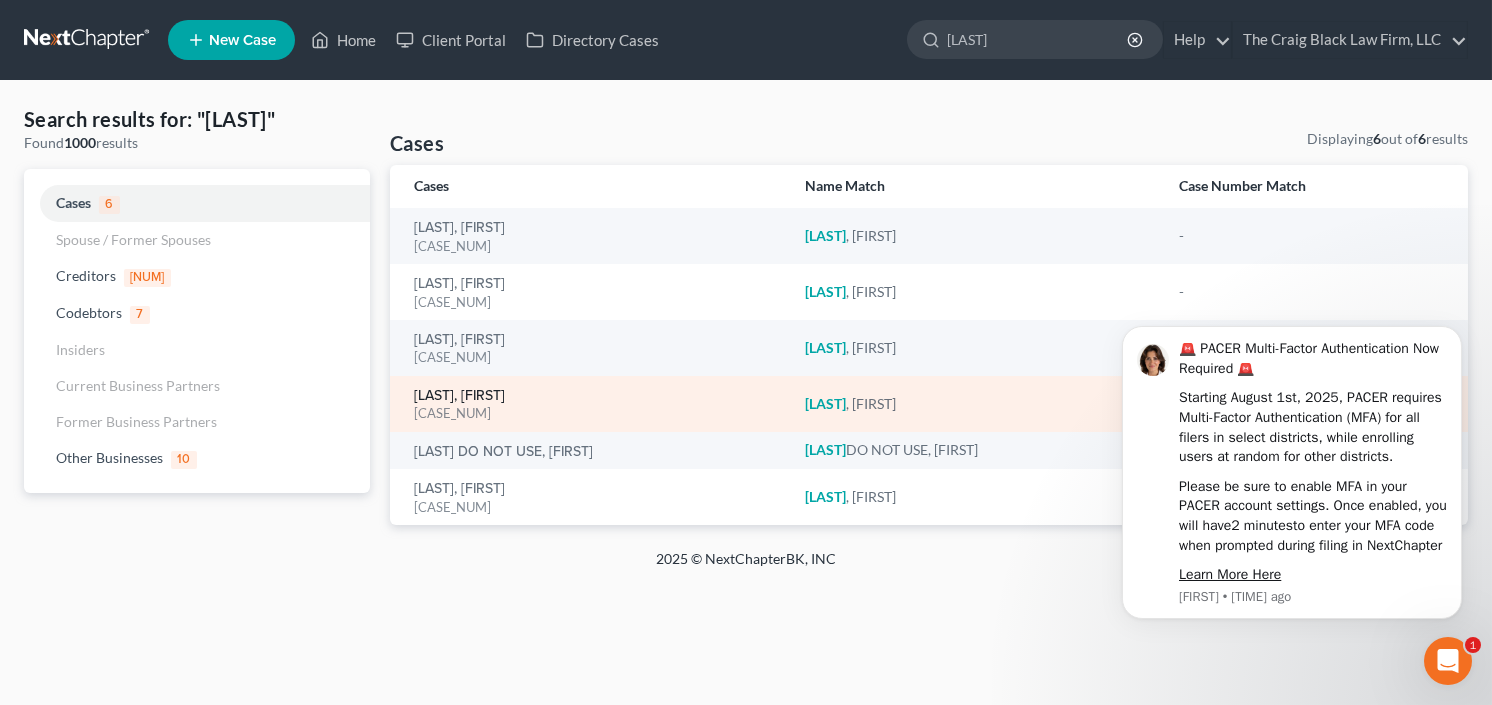 click on "Porter, Holly" at bounding box center [459, 396] 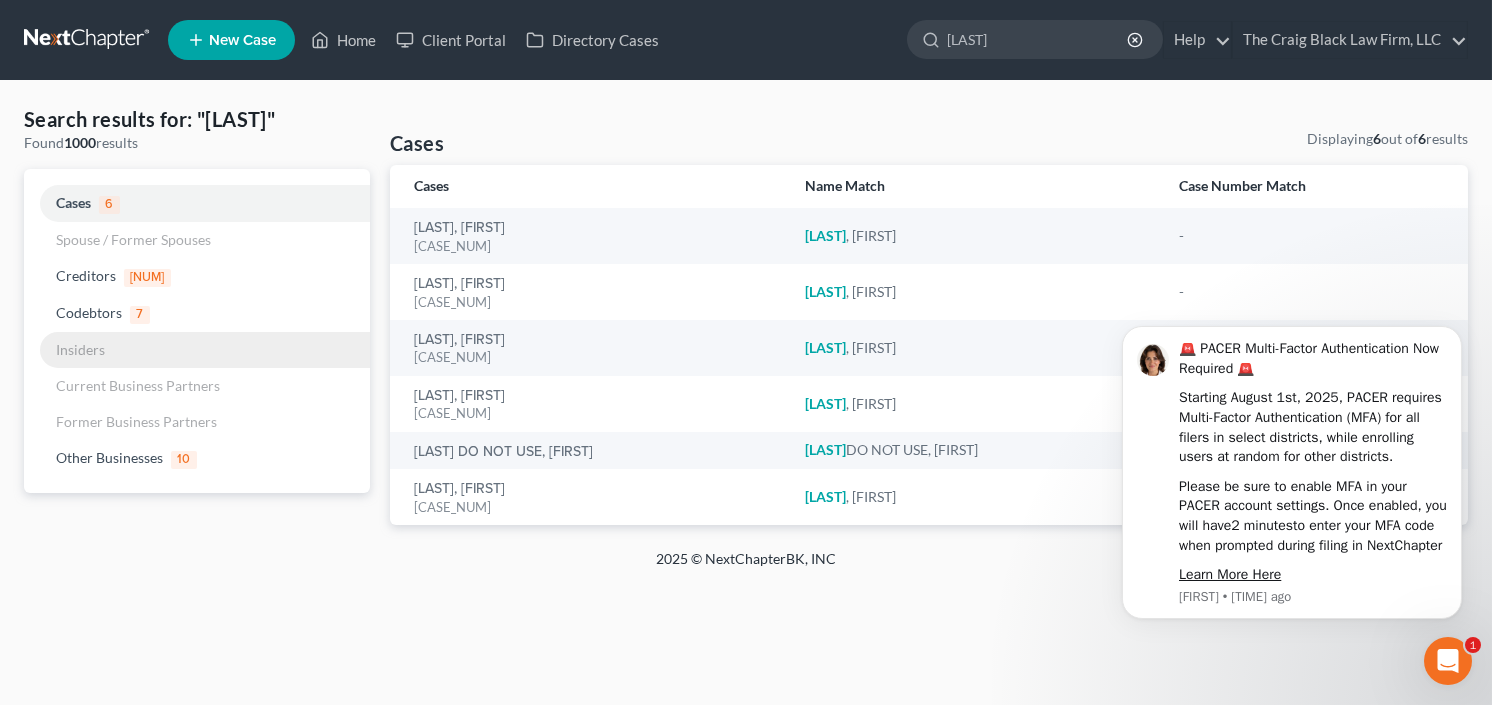 type 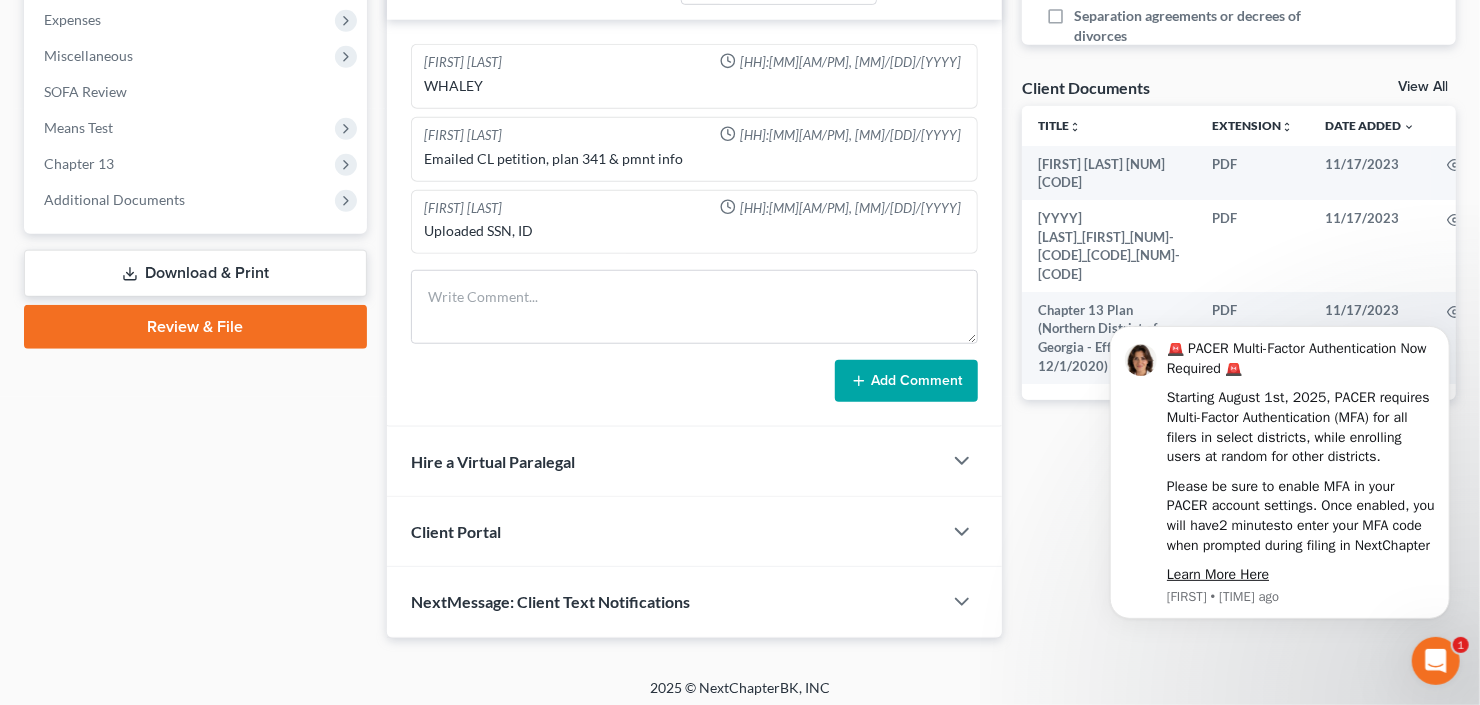 scroll, scrollTop: 677, scrollLeft: 0, axis: vertical 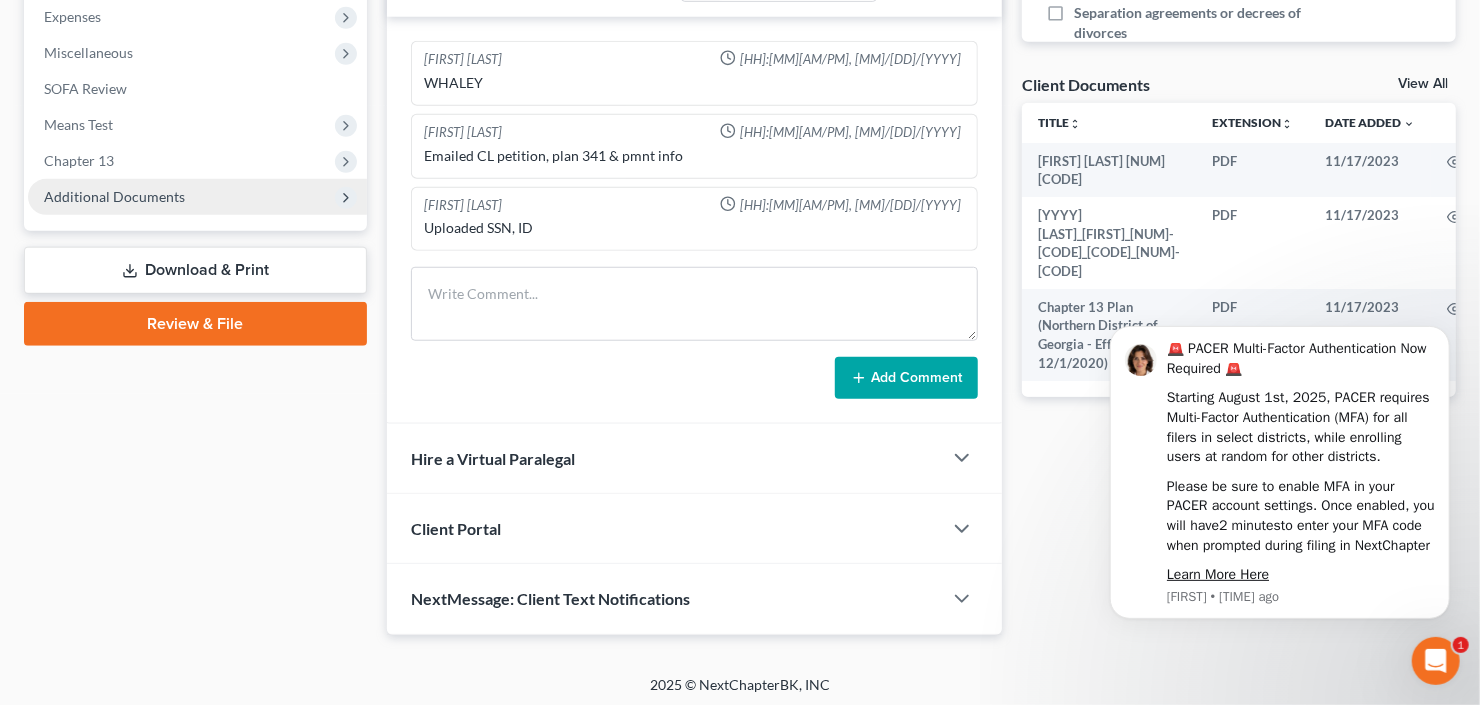 click on "Additional Documents" at bounding box center (197, 197) 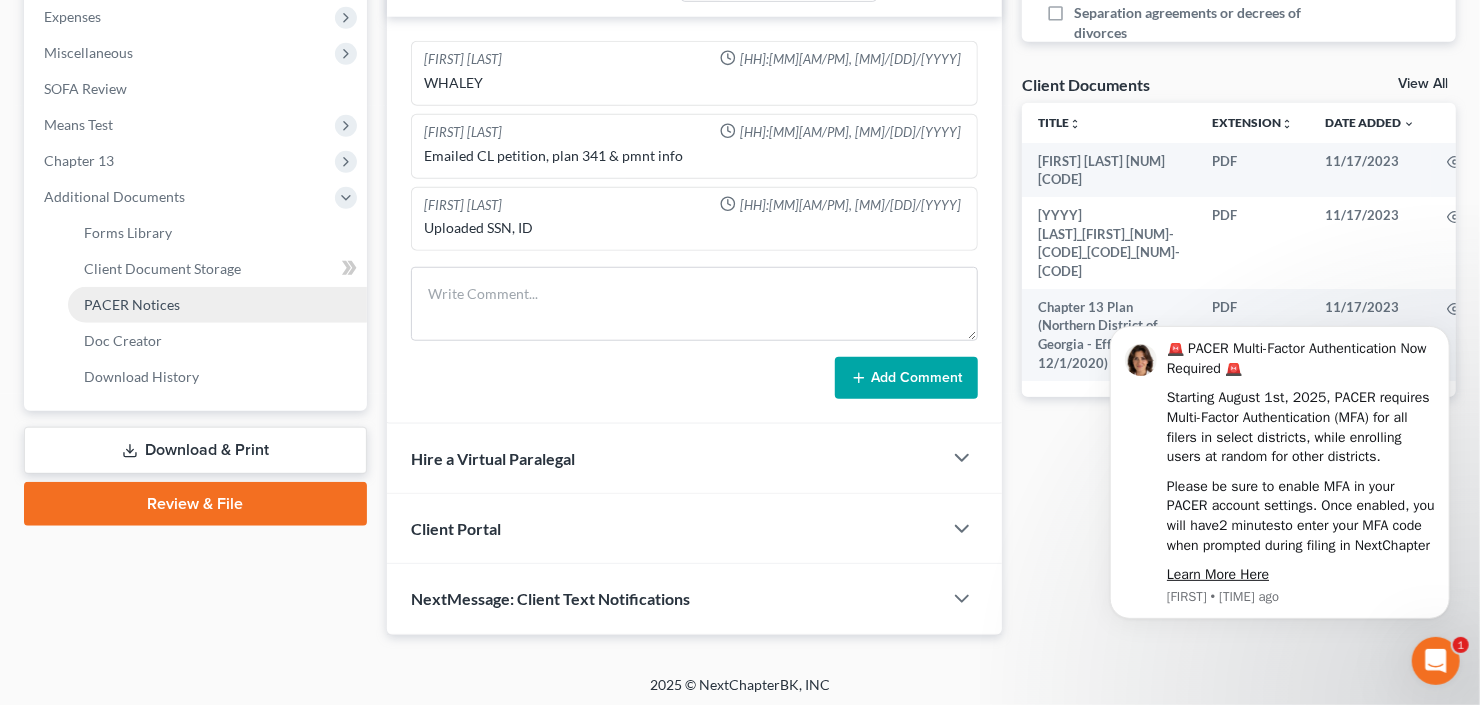 click on "PACER Notices" at bounding box center (132, 304) 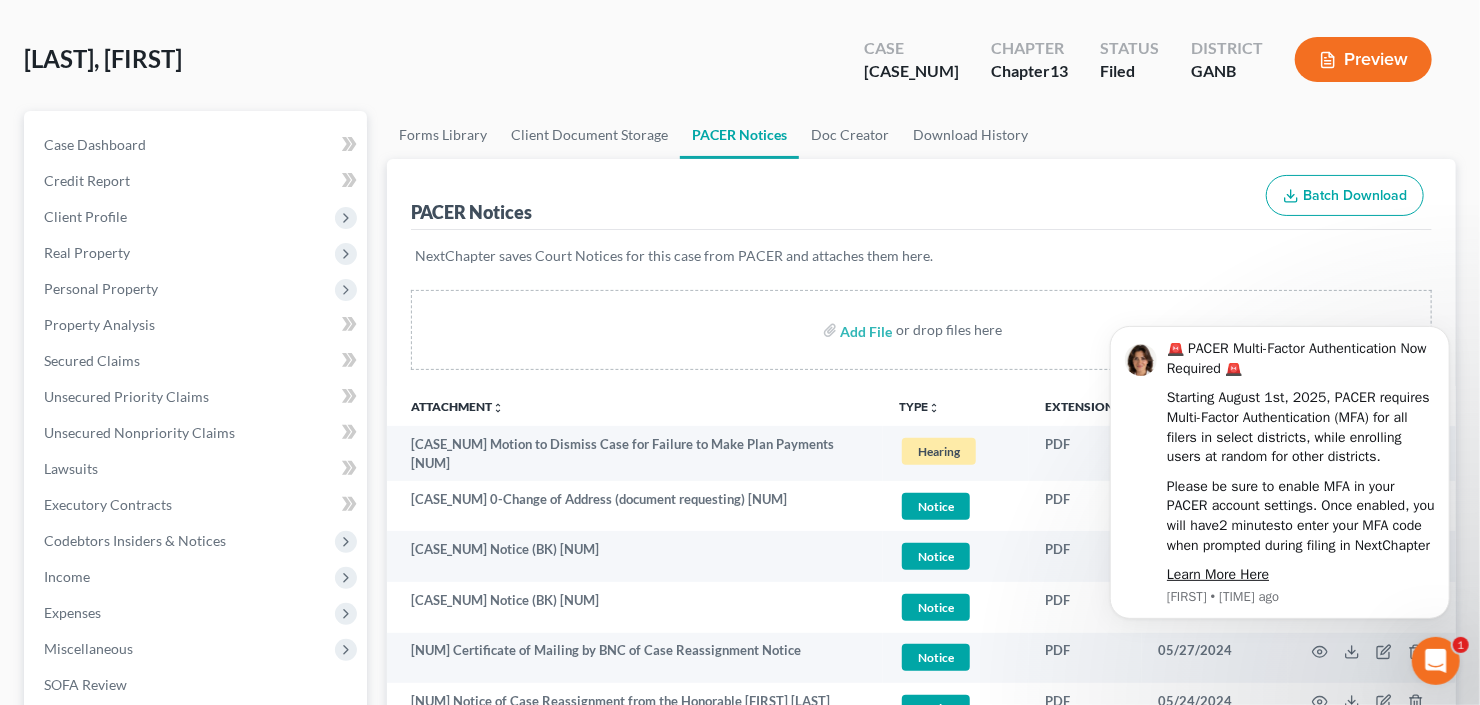 scroll, scrollTop: 0, scrollLeft: 0, axis: both 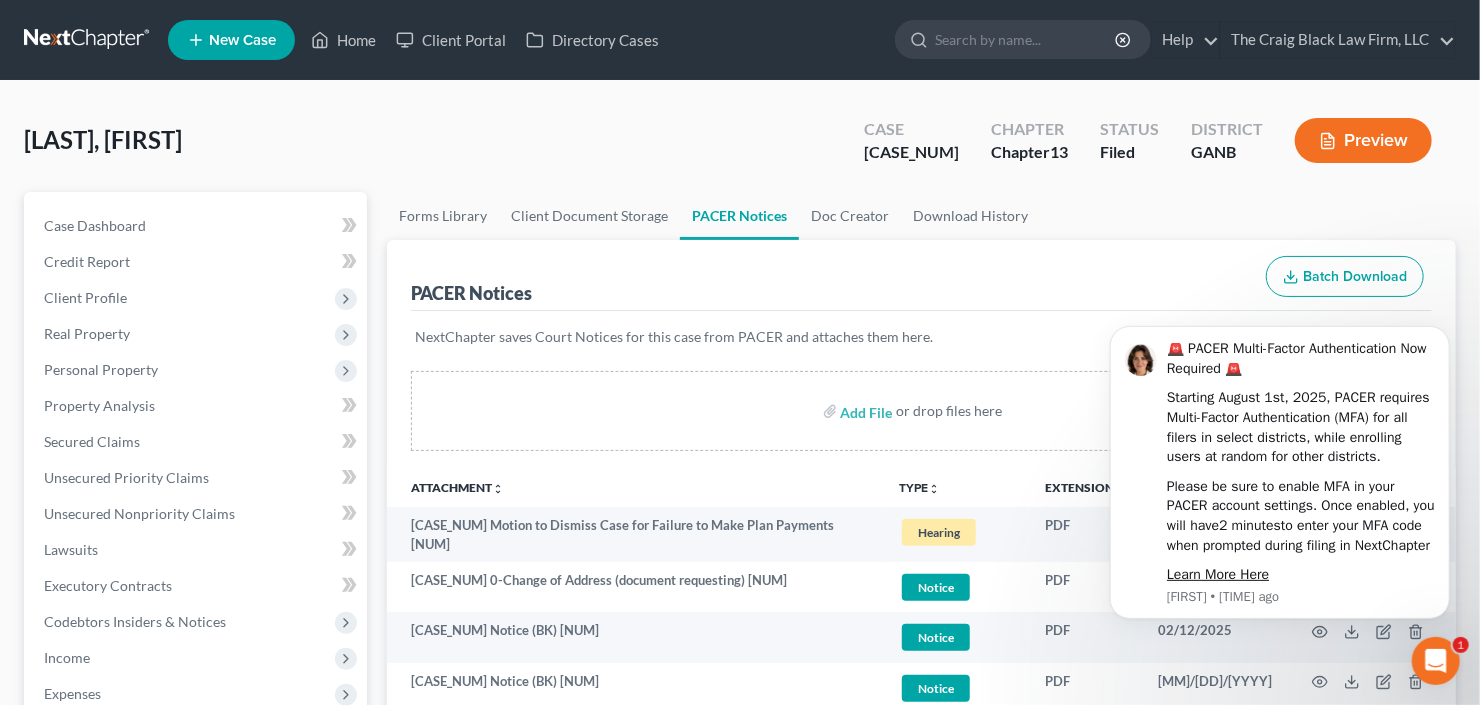 click on "🚨 PACER Multi-Factor Authentication Now Required 🚨   Starting August 1st, 2025, PACER requires Multi-Factor Authentication (MFA) for all filers in select districts, while enrolling users at random for other districts.   Please be sure to enable MFA in your PACER account settings. Once enabled, you will have  2 minutes  to enter your MFA code when prompted during filing in NextChapter   Learn More Here Emma • 4h ago" at bounding box center [1279, 463] 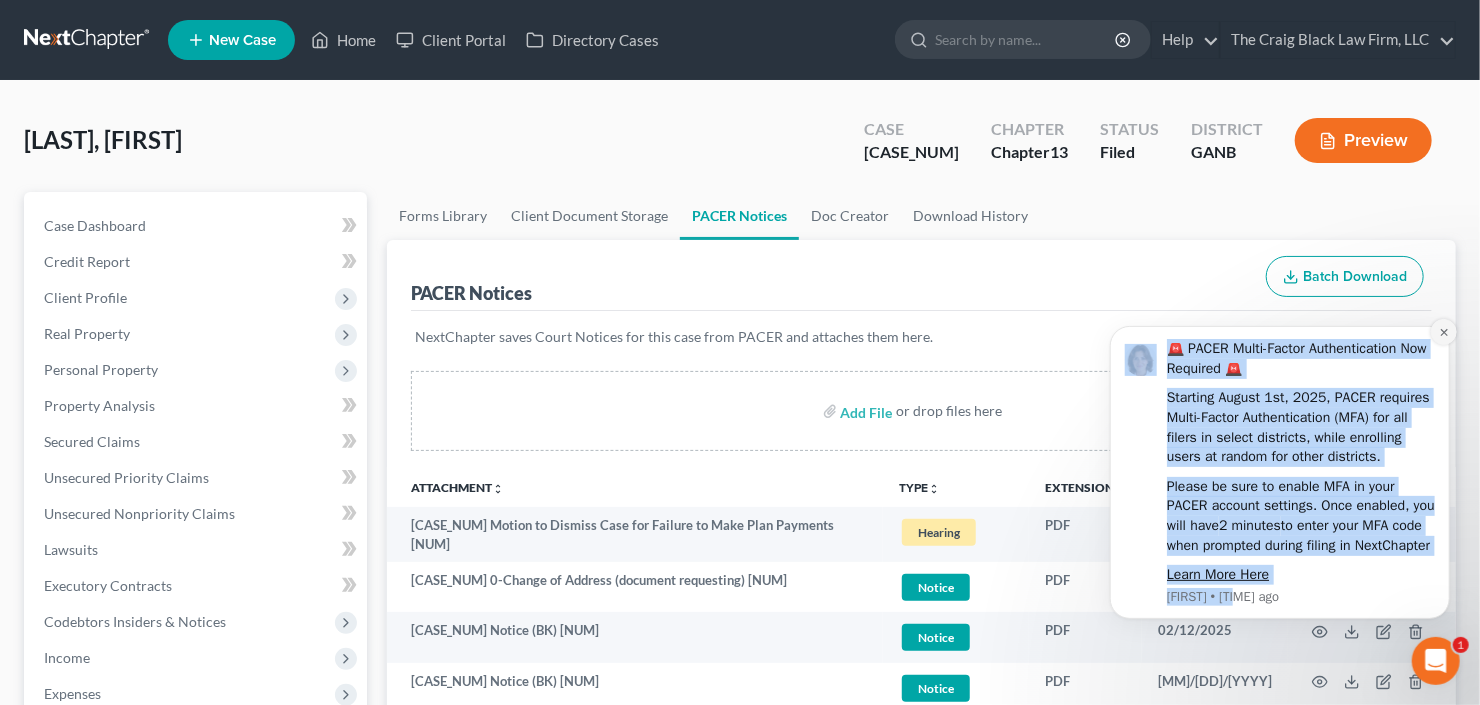 click on "🚨 PACER Multi-Factor Authentication Now Required 🚨   Starting August 1st, 2025, PACER requires Multi-Factor Authentication (MFA) for all filers in select districts, while enrolling users at random for other districts.   Please be sure to enable MFA in your PACER account settings. Once enabled, you will have  2 minutes  to enter your MFA code when prompted during filing in NextChapter   Learn More Here Emma • 4h ago" at bounding box center (1279, 463) 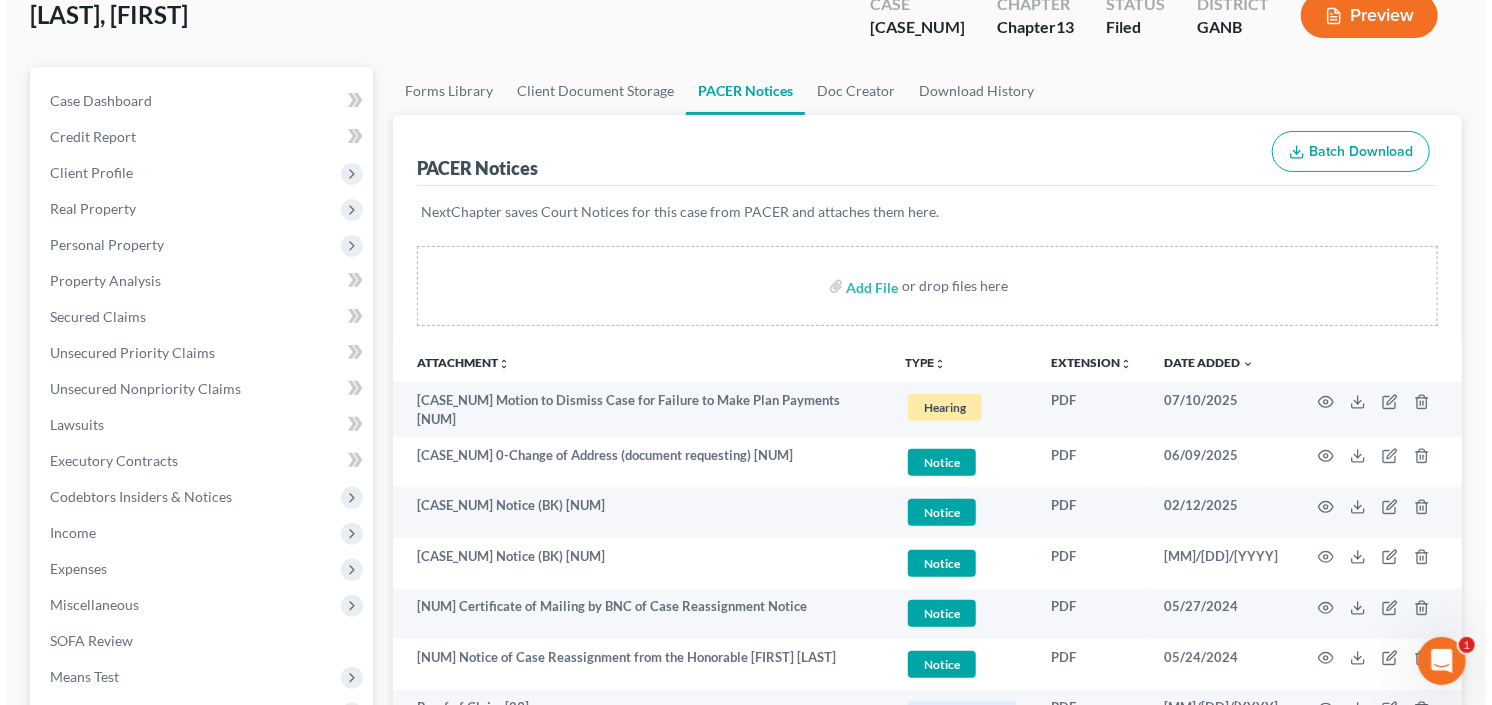 scroll, scrollTop: 160, scrollLeft: 0, axis: vertical 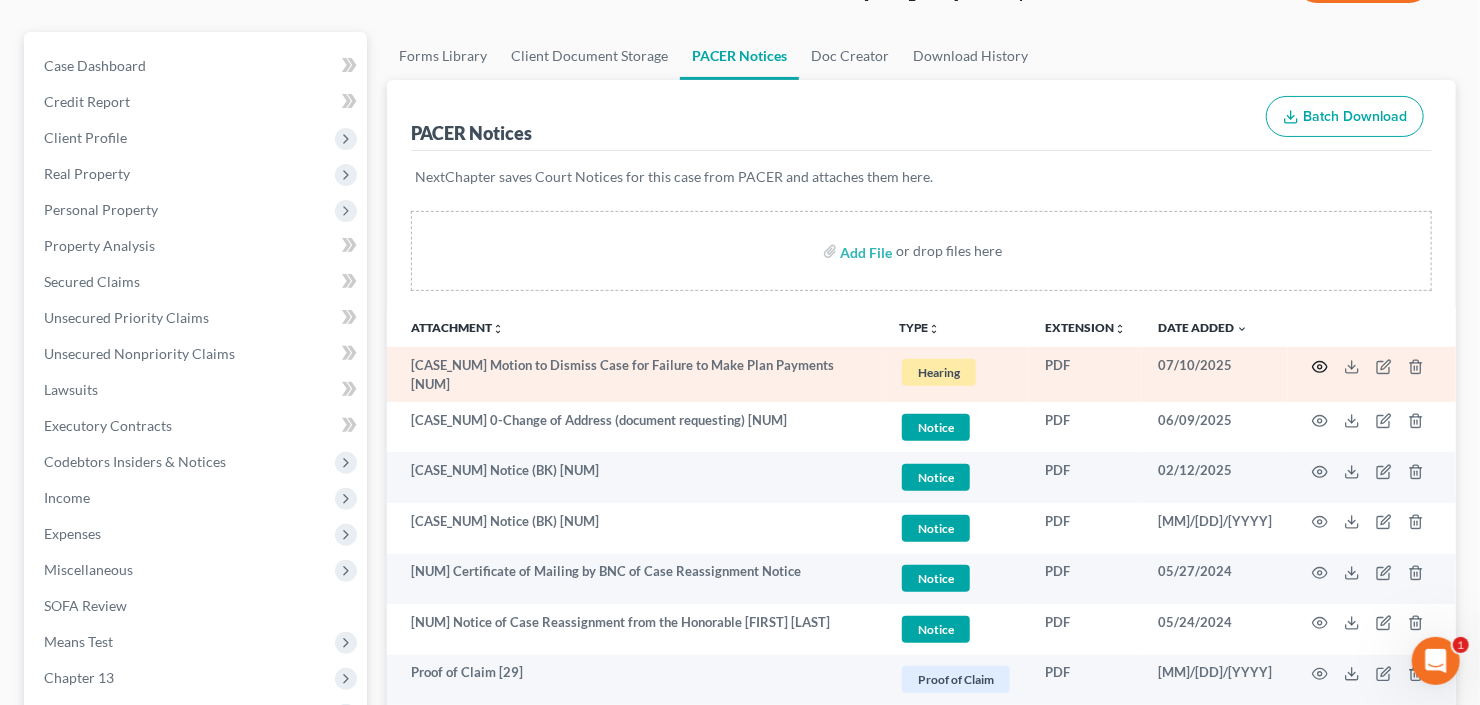 click 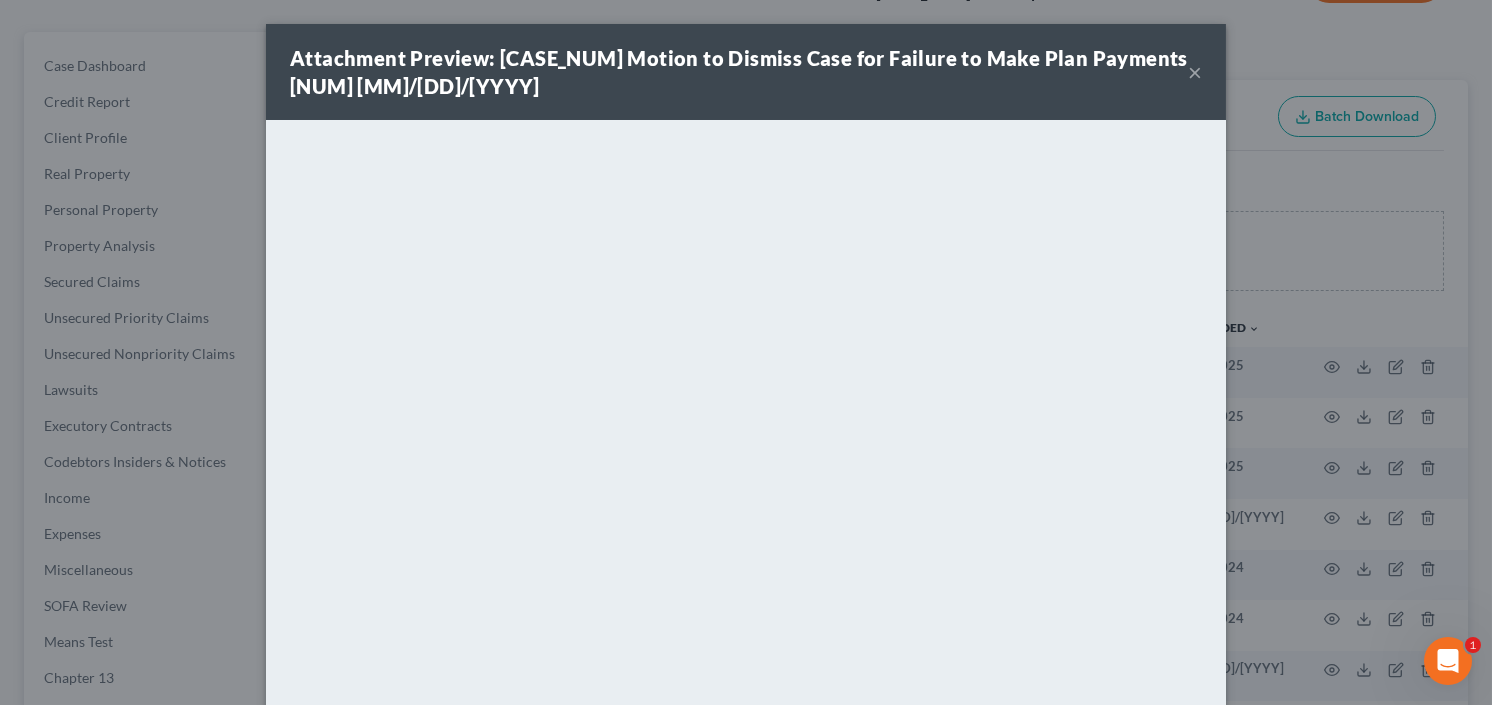 click on "×" at bounding box center (1195, 72) 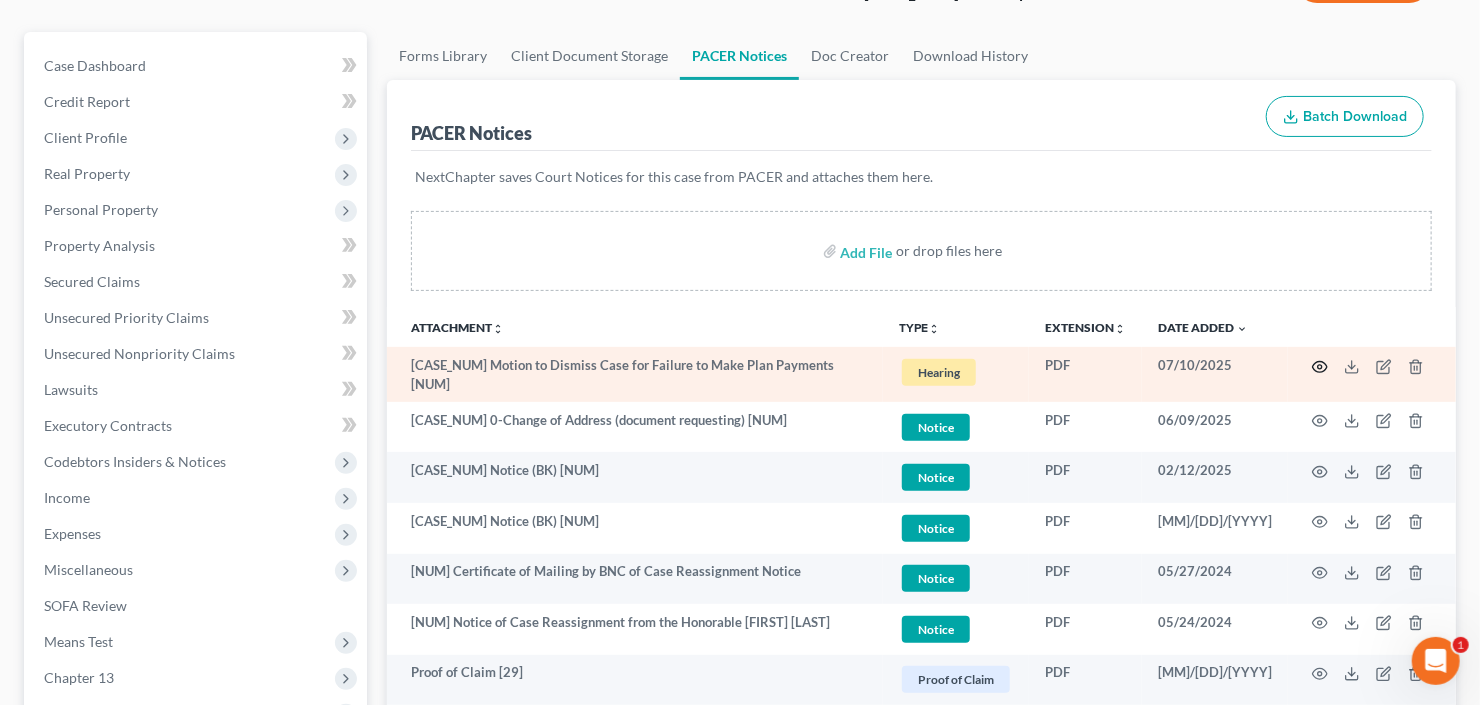 click 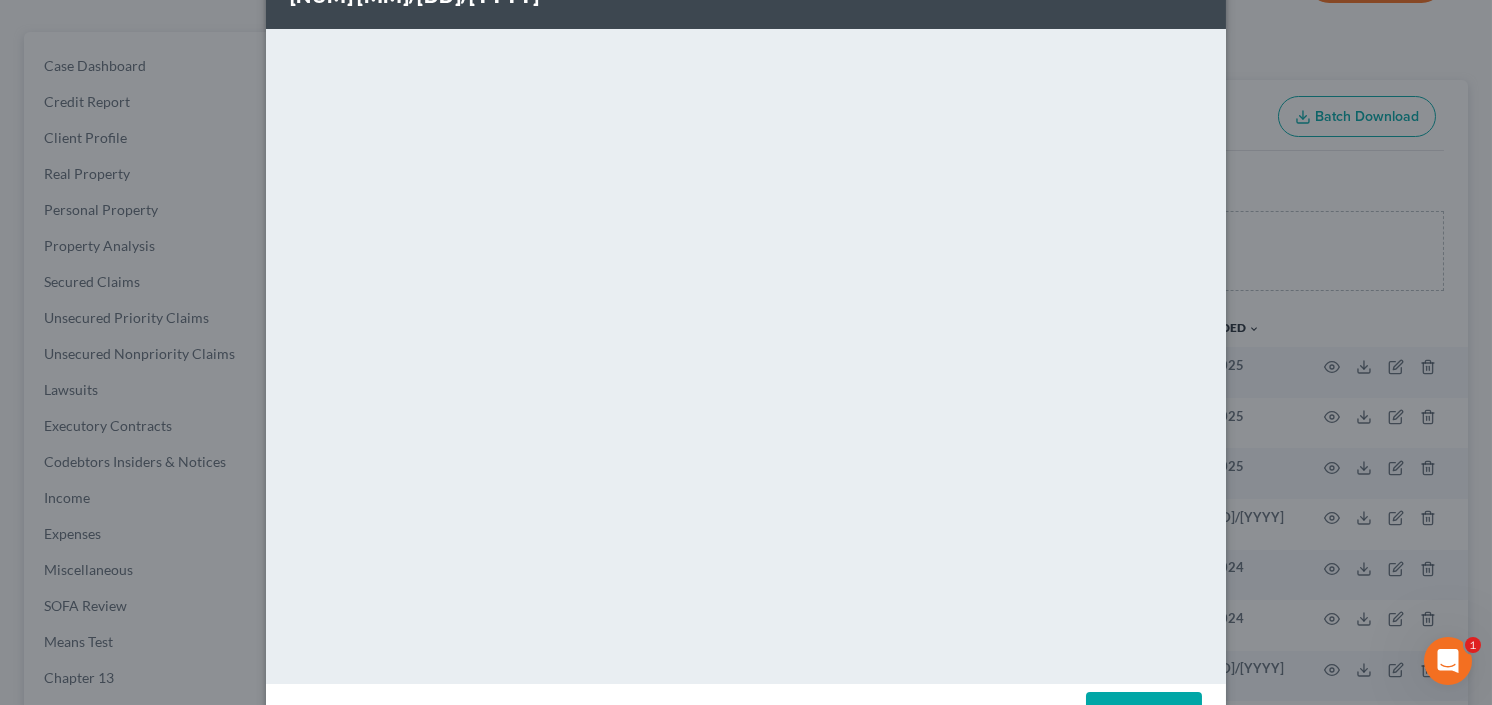 scroll, scrollTop: 159, scrollLeft: 0, axis: vertical 